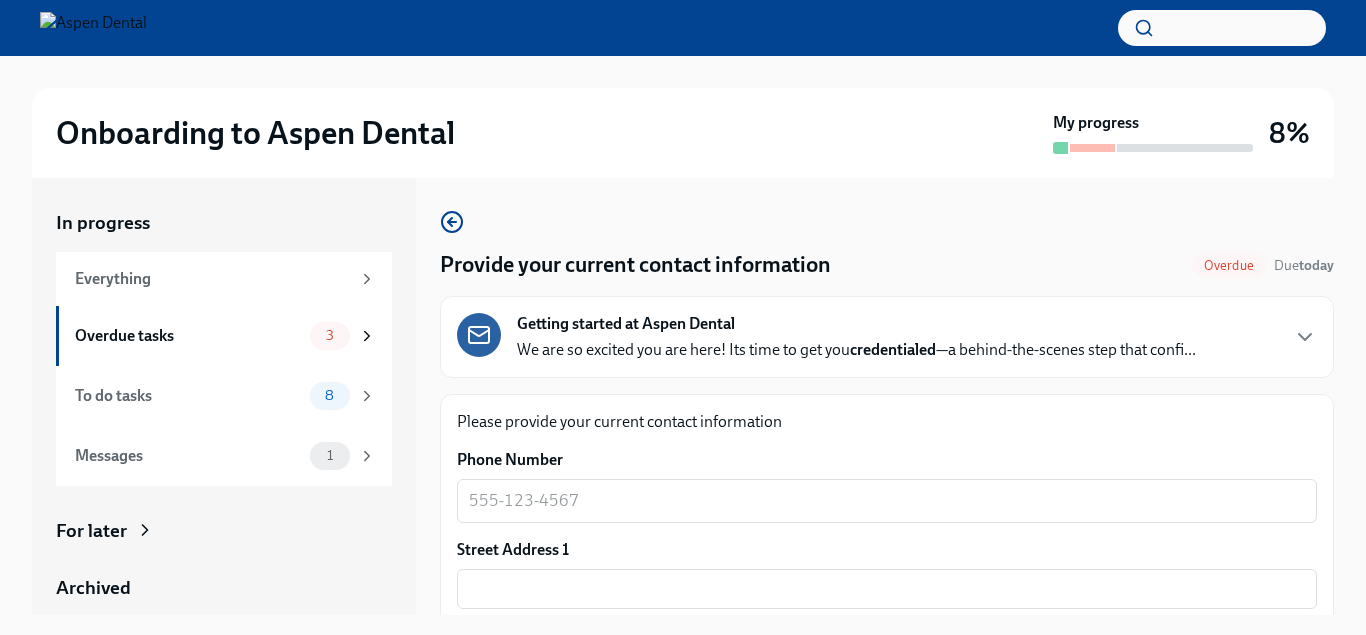 scroll, scrollTop: 0, scrollLeft: 0, axis: both 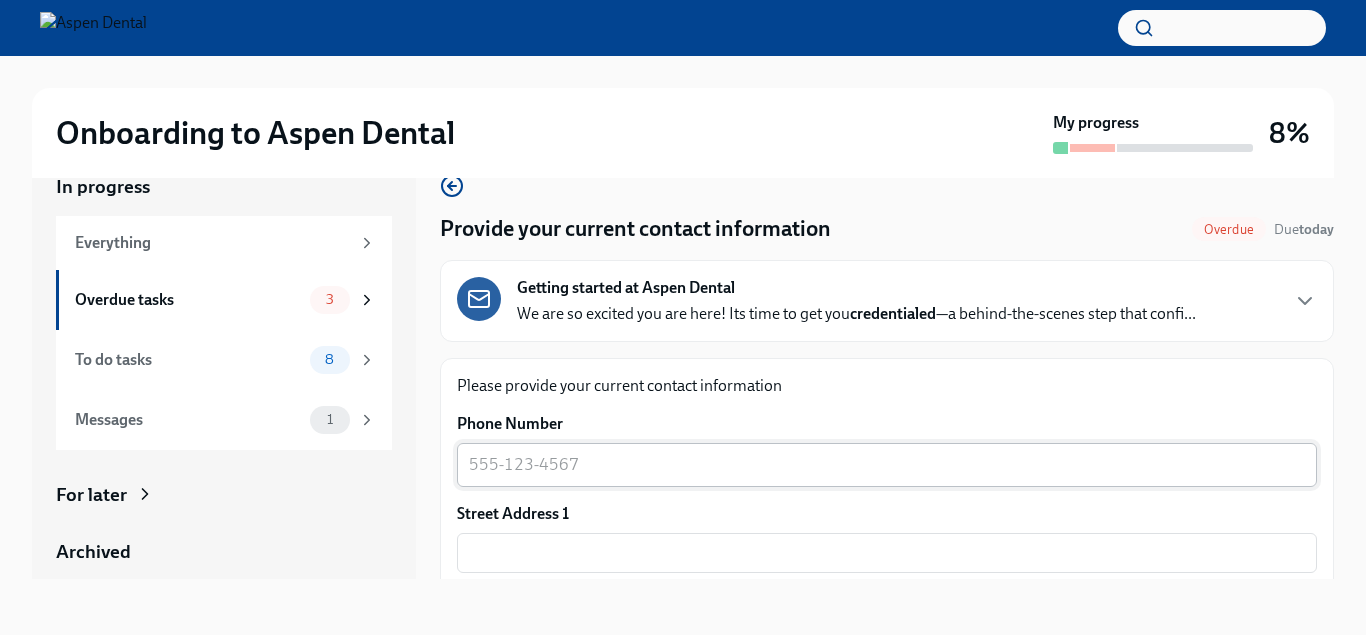 click on "Phone Number" at bounding box center [887, 465] 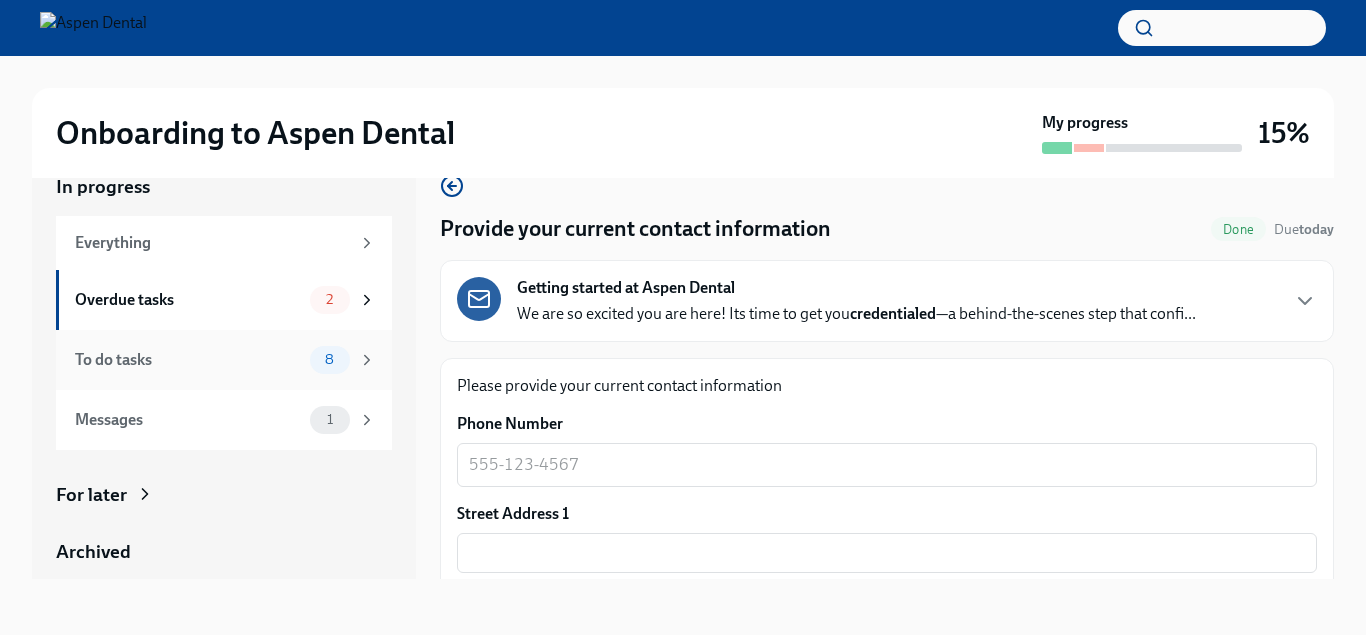 click on "To do tasks" at bounding box center [188, 360] 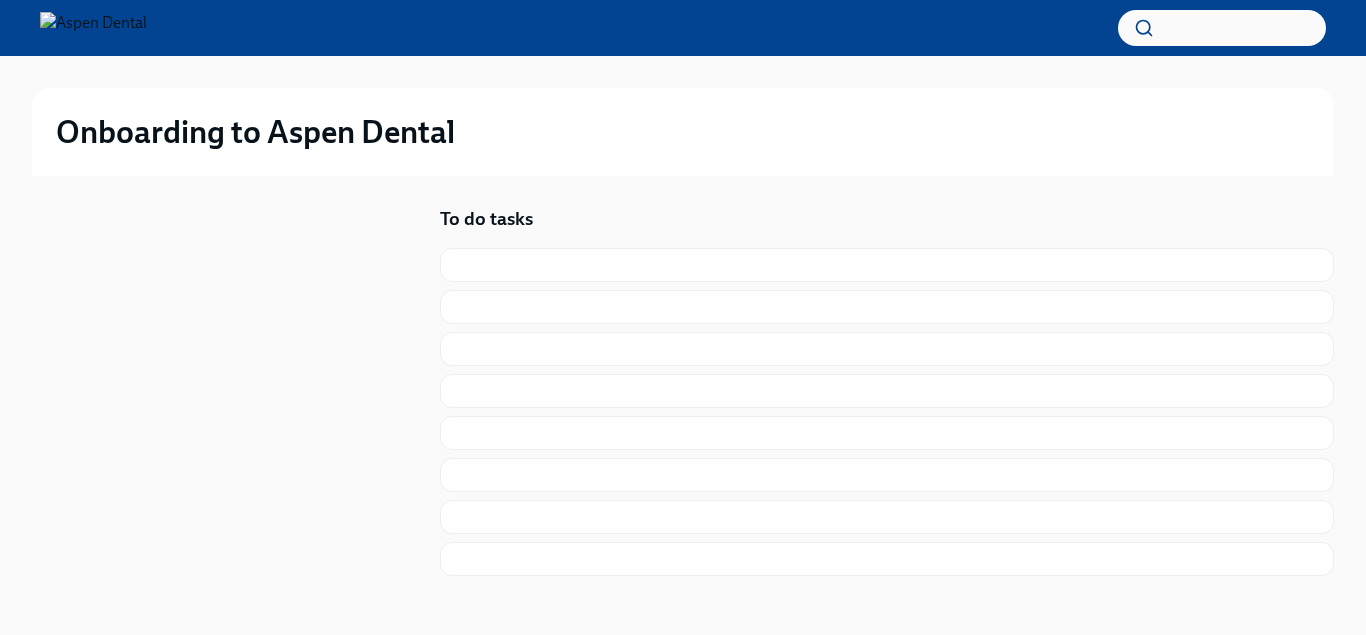 scroll, scrollTop: 2, scrollLeft: 0, axis: vertical 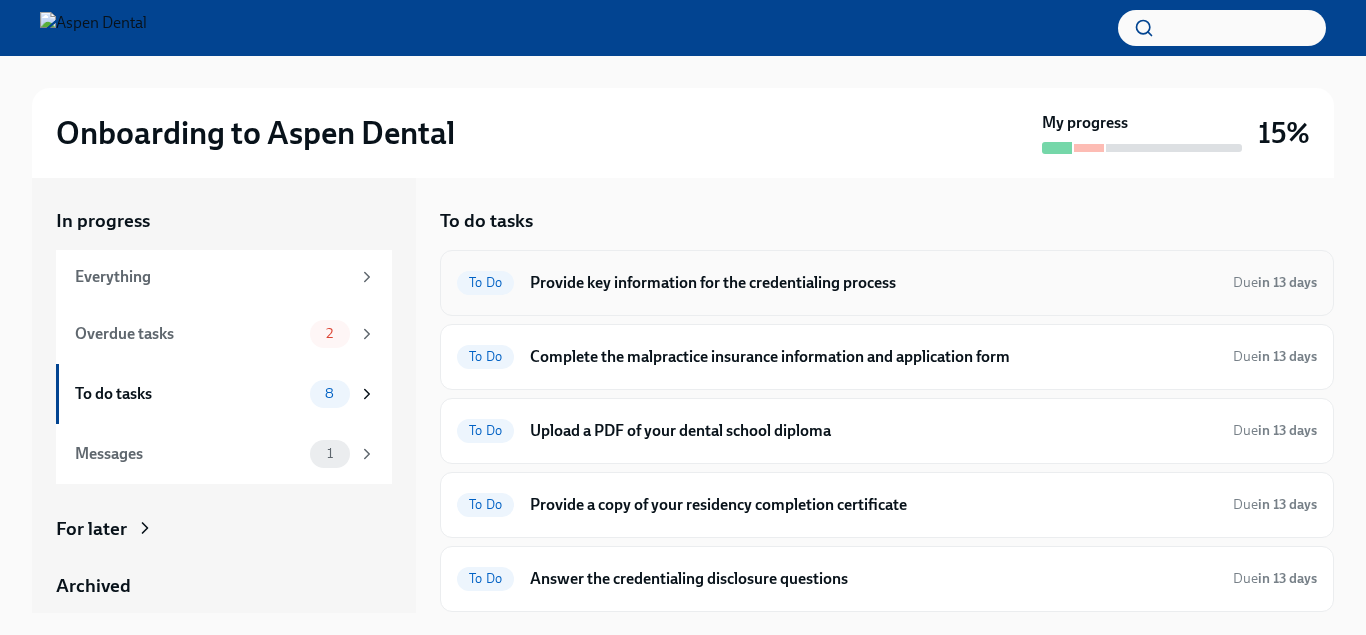 click on "Provide key information for the credentialing process" at bounding box center (873, 283) 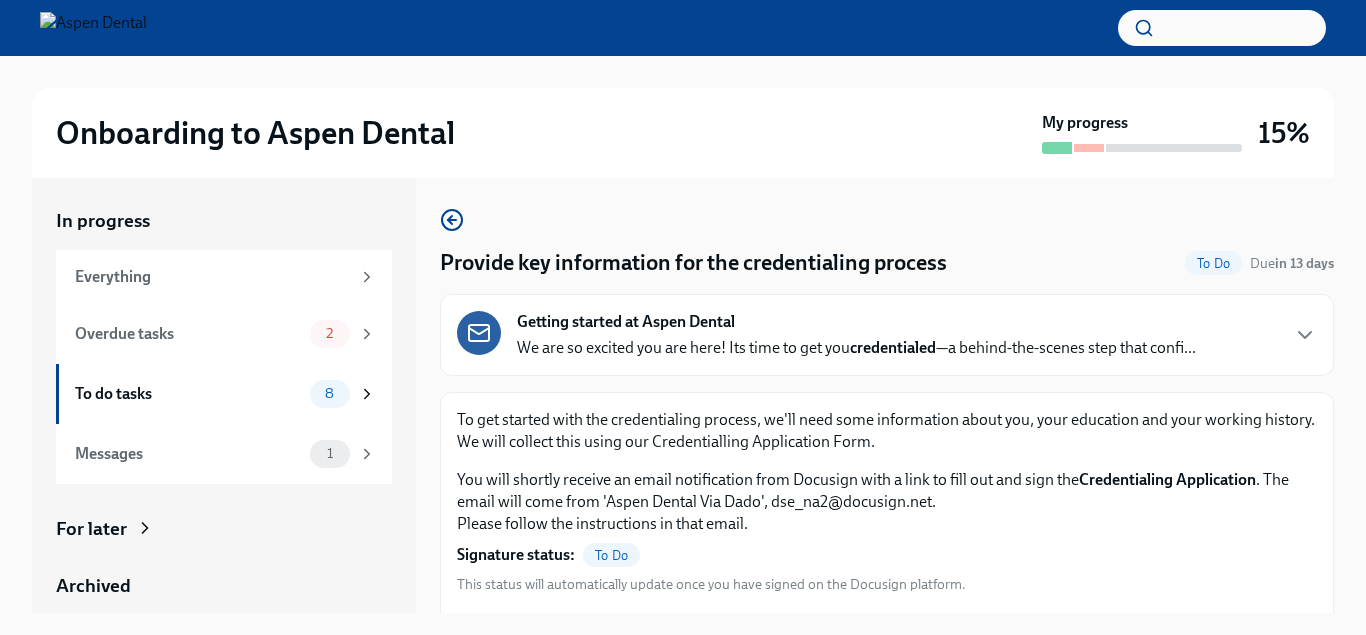 scroll, scrollTop: 4, scrollLeft: 0, axis: vertical 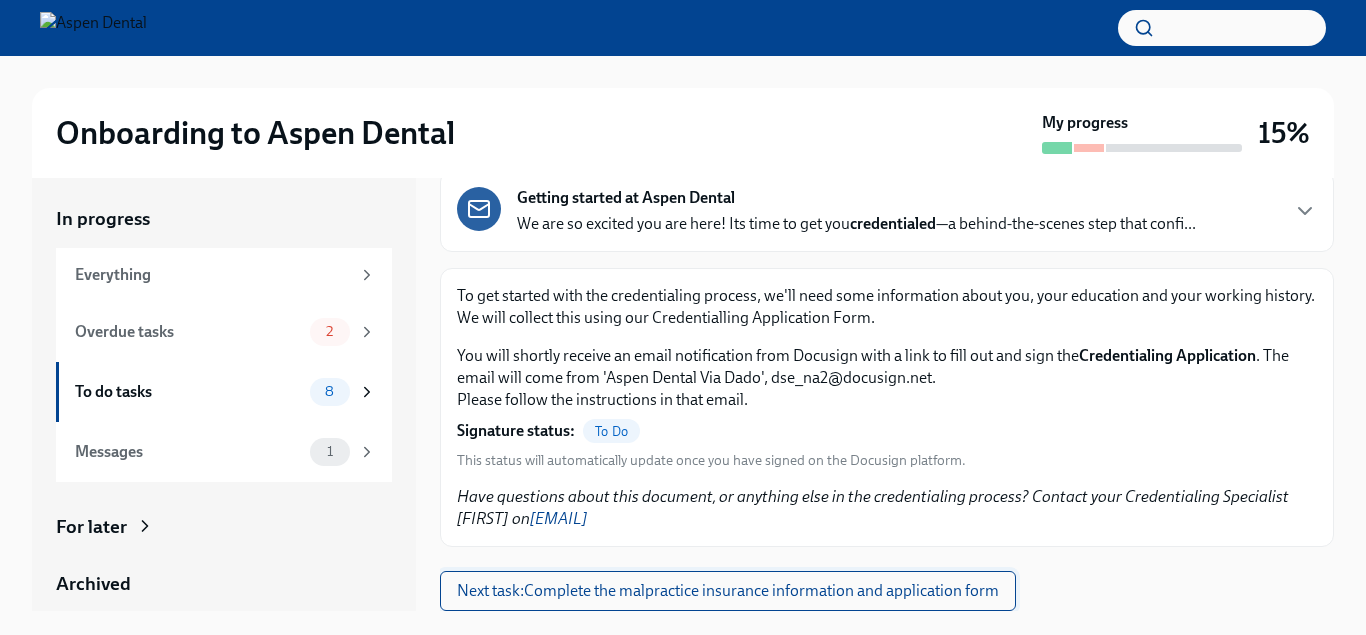 click on "Next task :  Complete the malpractice insurance information and application form" at bounding box center (728, 591) 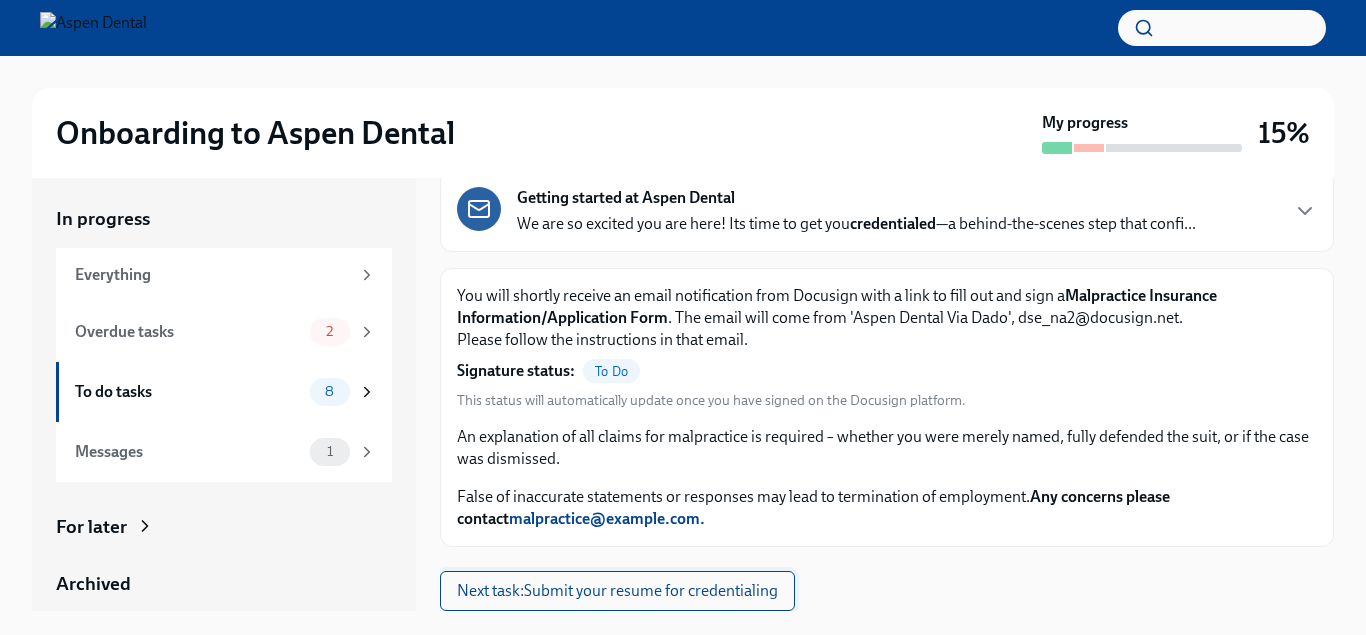 scroll, scrollTop: 0, scrollLeft: 0, axis: both 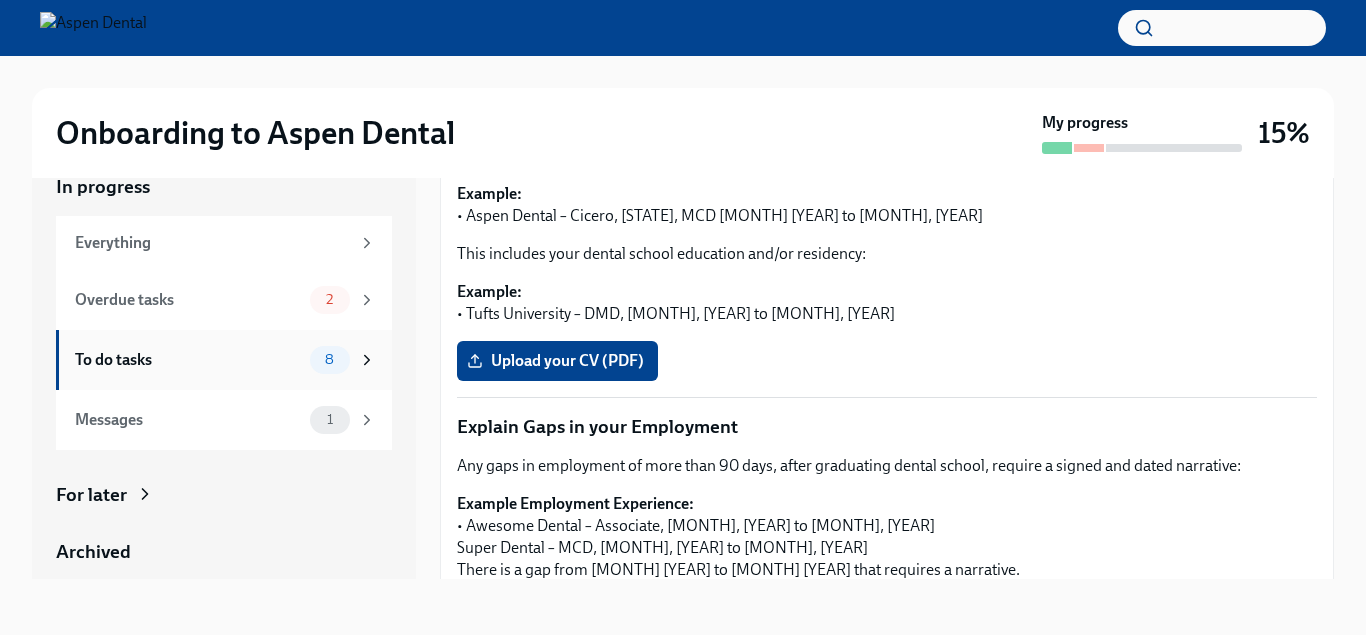 click on "To do tasks 8" at bounding box center (225, 360) 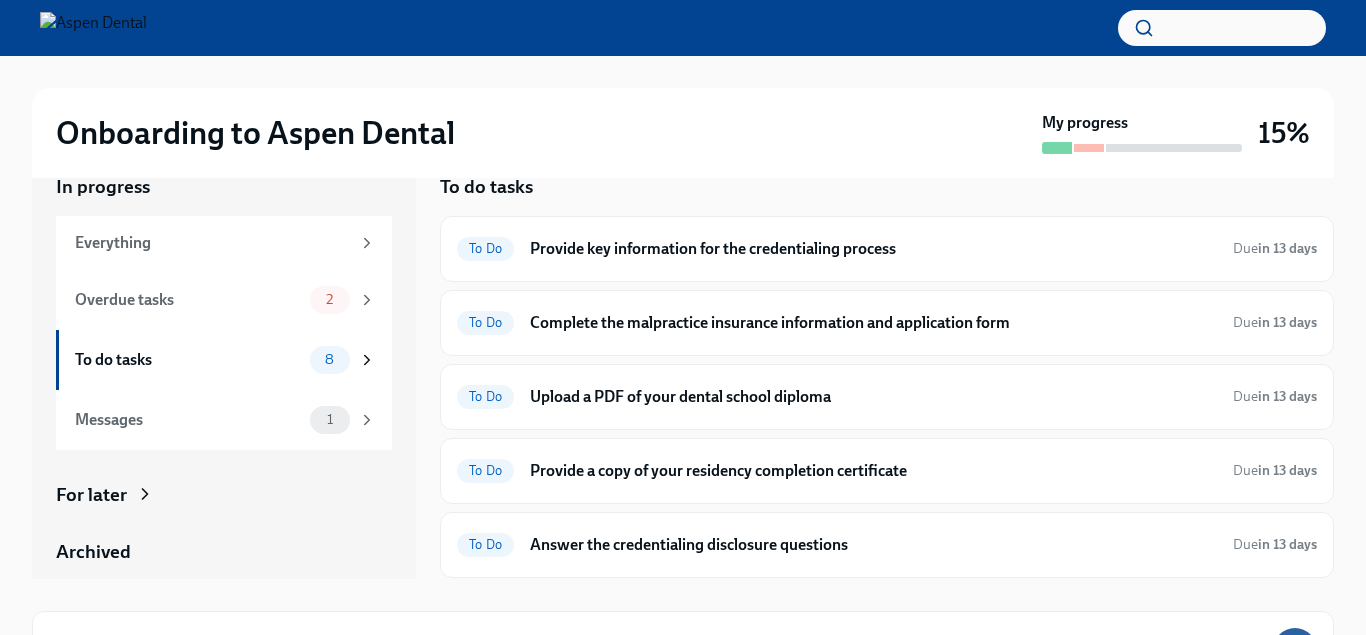 scroll, scrollTop: 2, scrollLeft: 0, axis: vertical 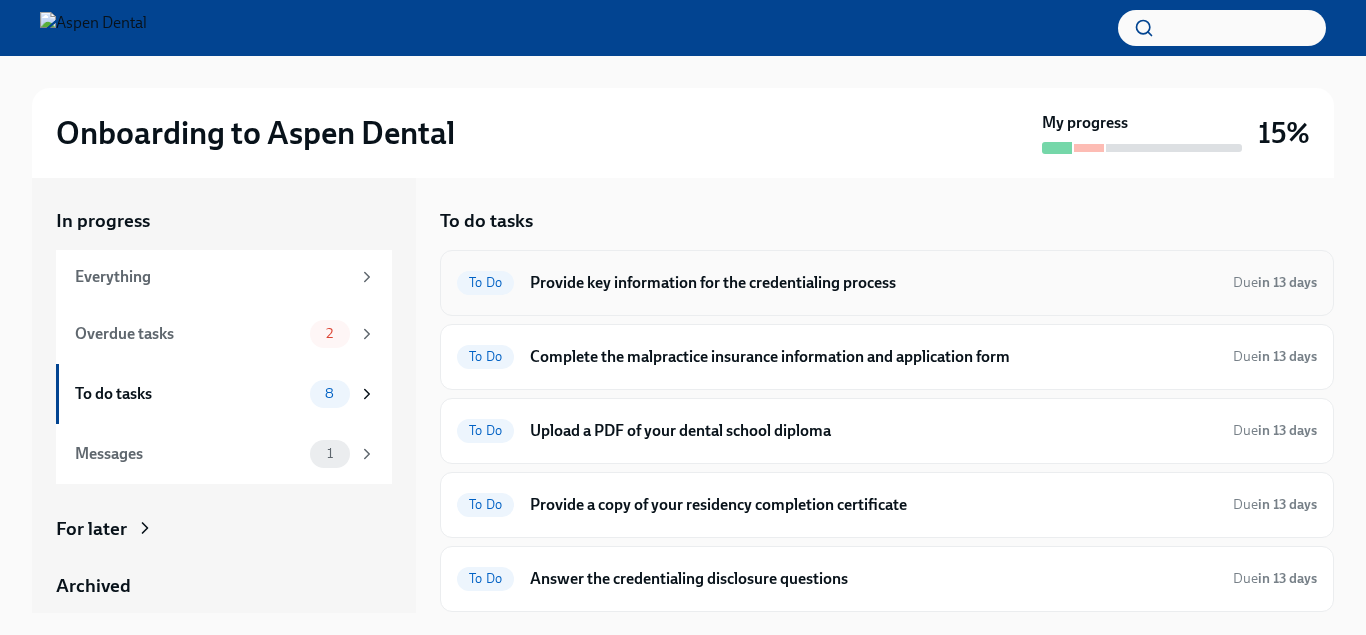 click on "Provide key information for the credentialing process" at bounding box center [873, 283] 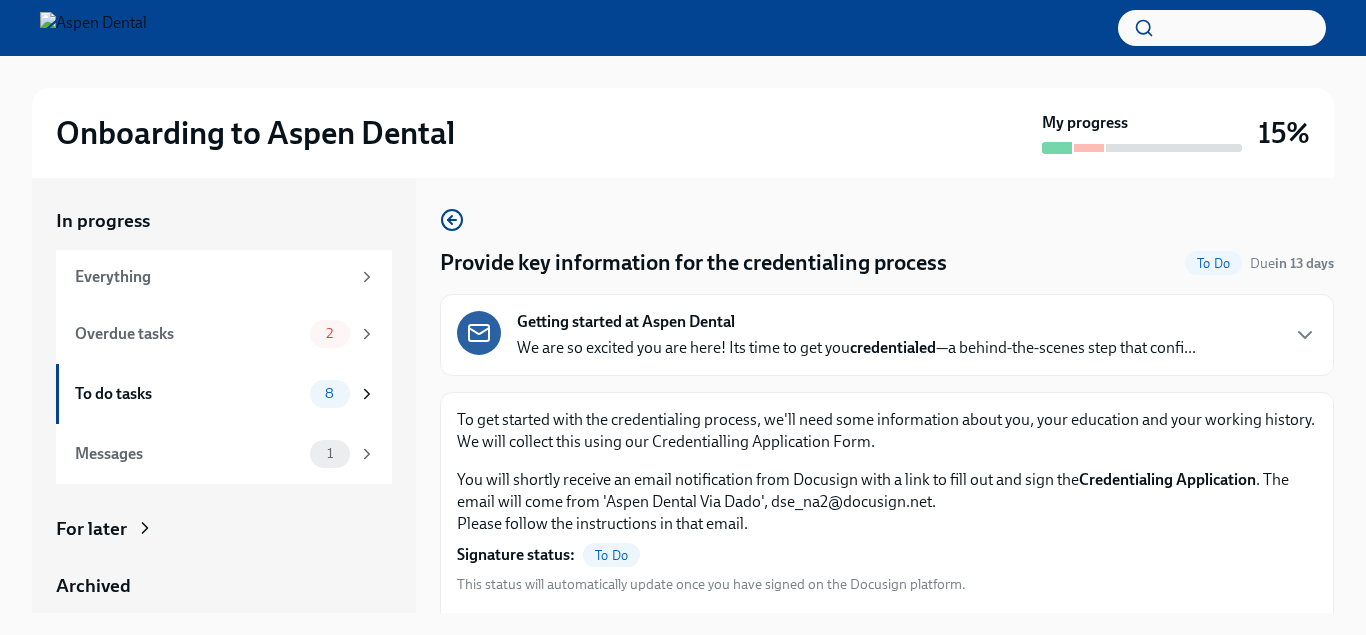 scroll, scrollTop: 4, scrollLeft: 0, axis: vertical 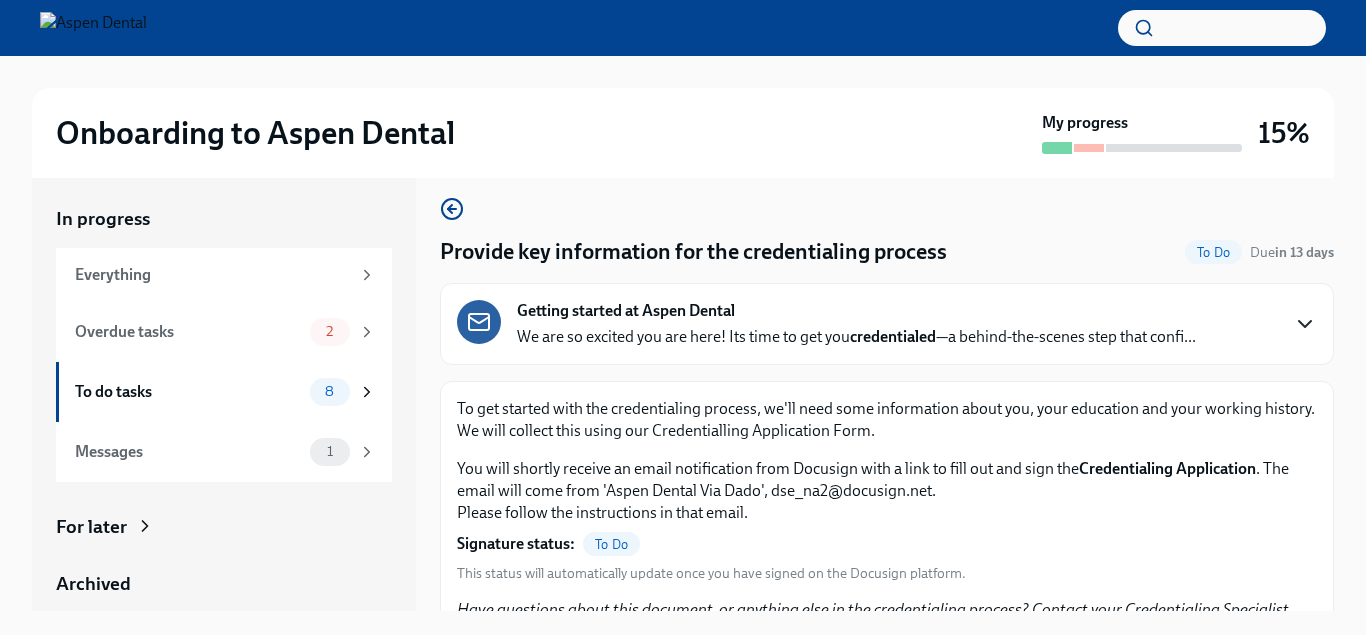 click 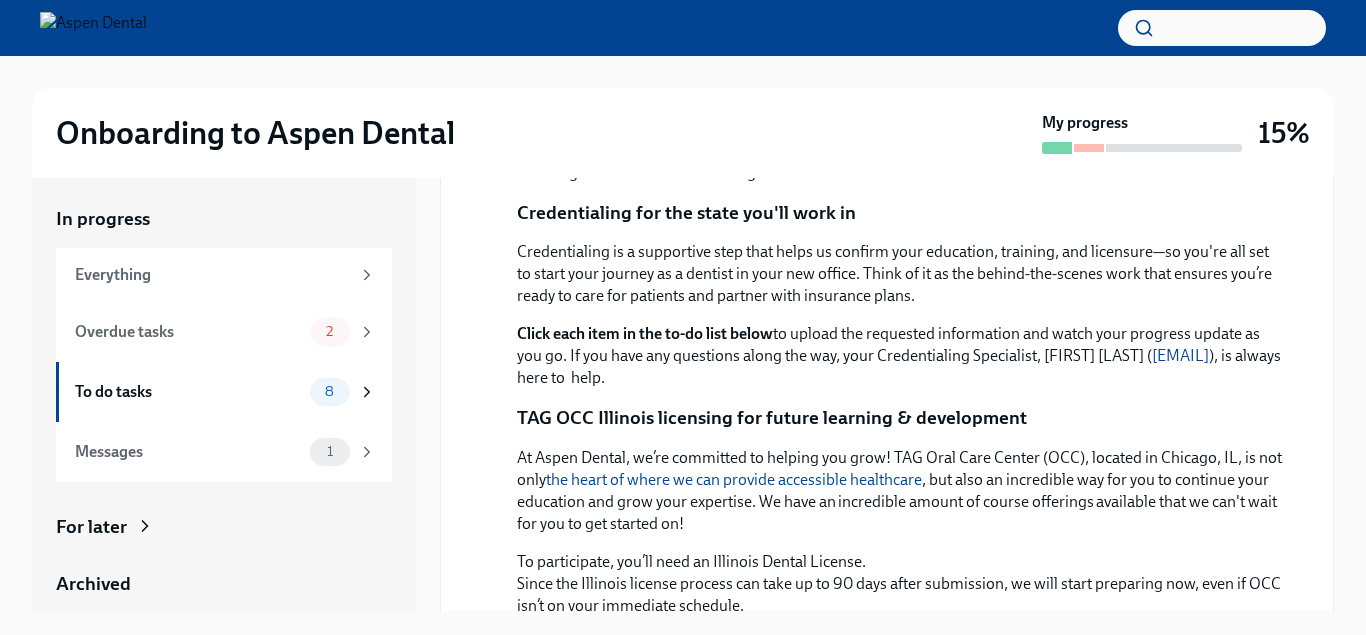 scroll, scrollTop: 784, scrollLeft: 0, axis: vertical 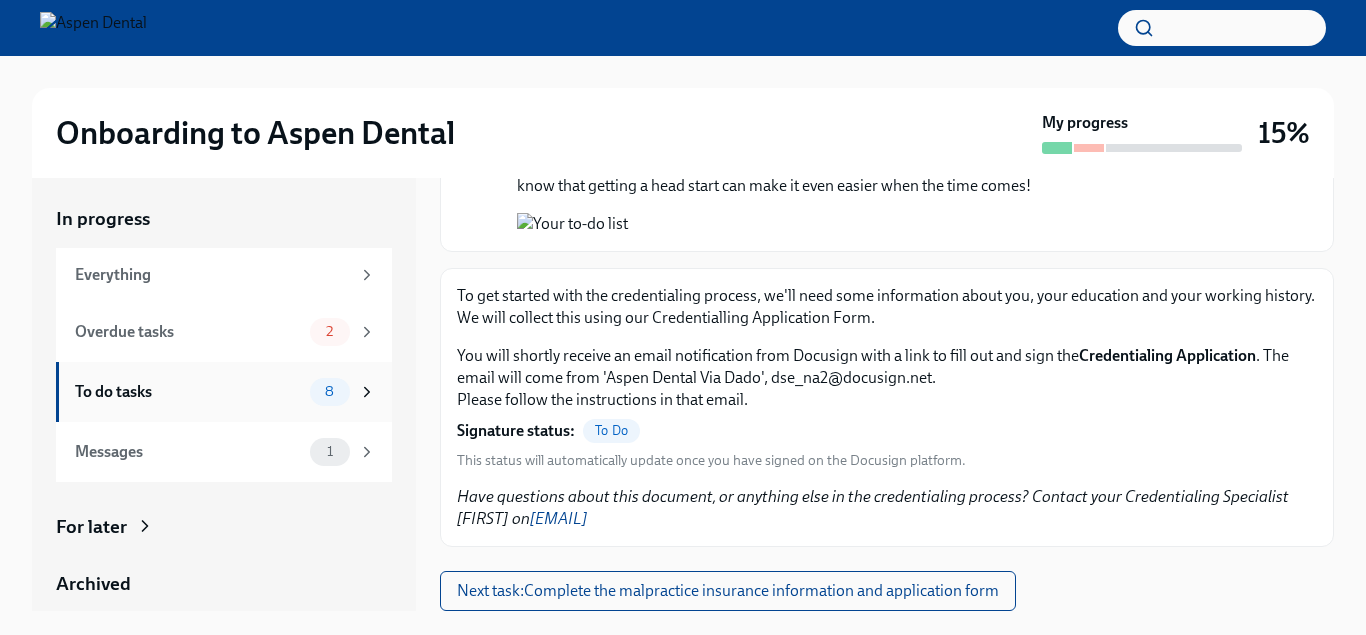 click on "To do tasks" at bounding box center [188, 392] 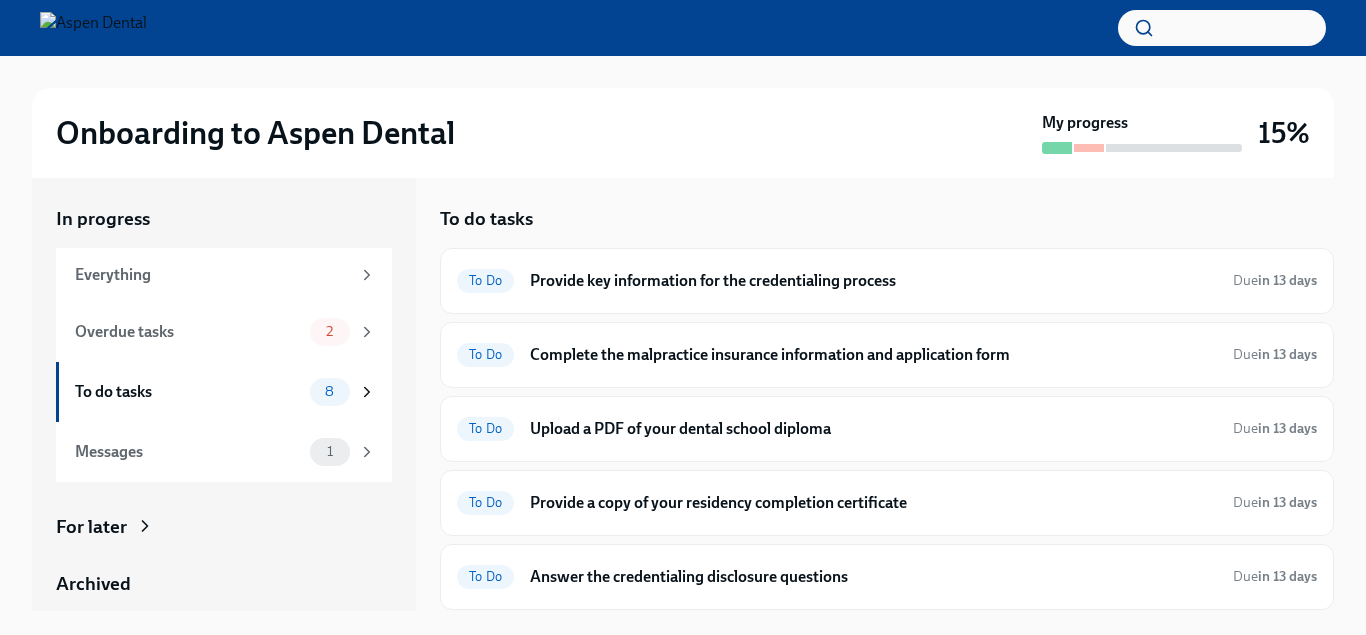 scroll, scrollTop: 2, scrollLeft: 0, axis: vertical 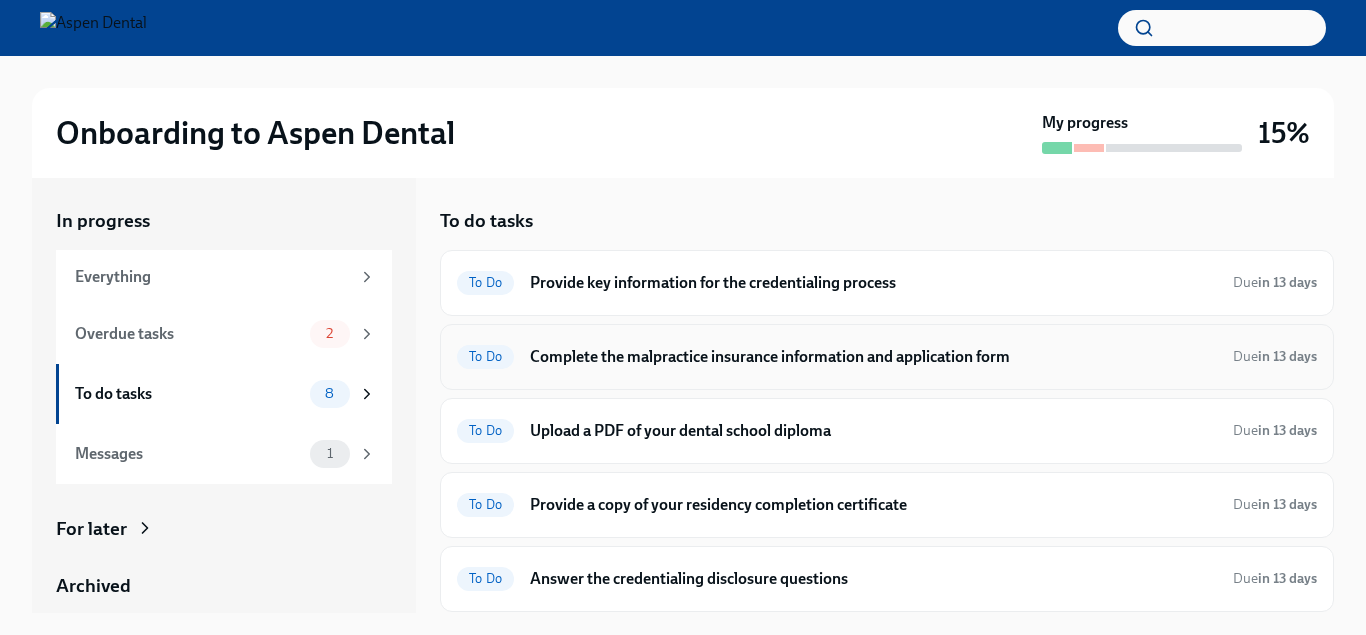click on "Complete the malpractice insurance information and application form" at bounding box center (873, 357) 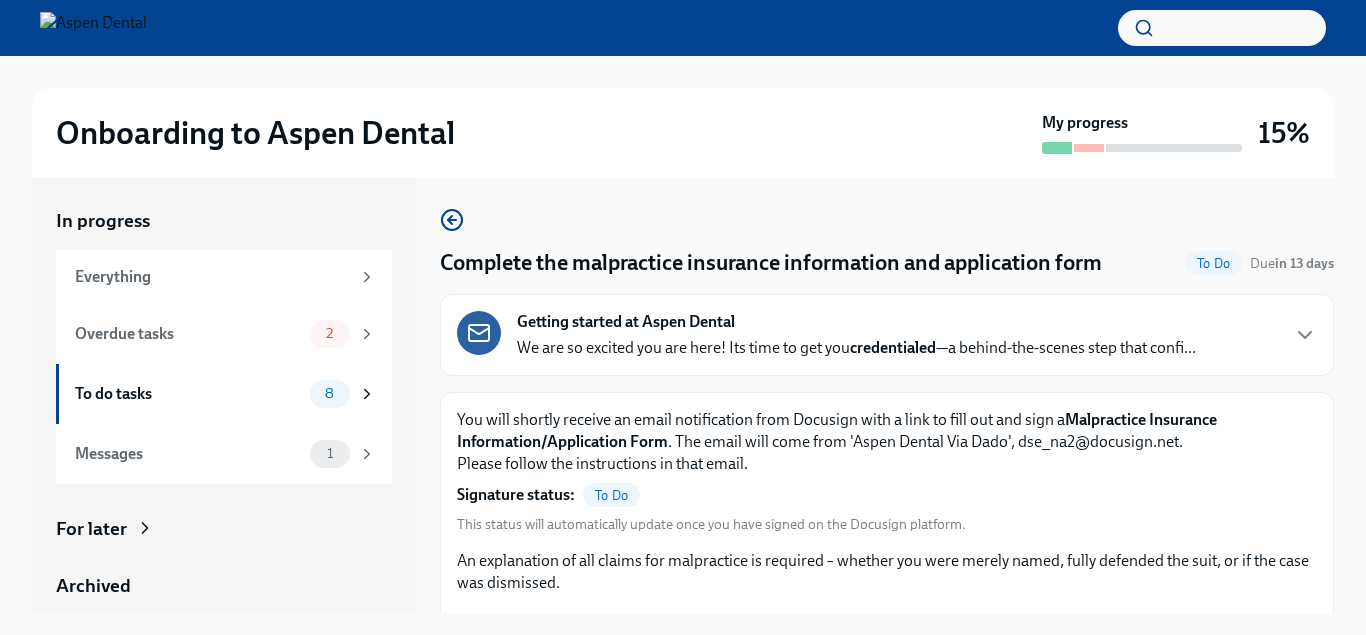 scroll, scrollTop: 4, scrollLeft: 0, axis: vertical 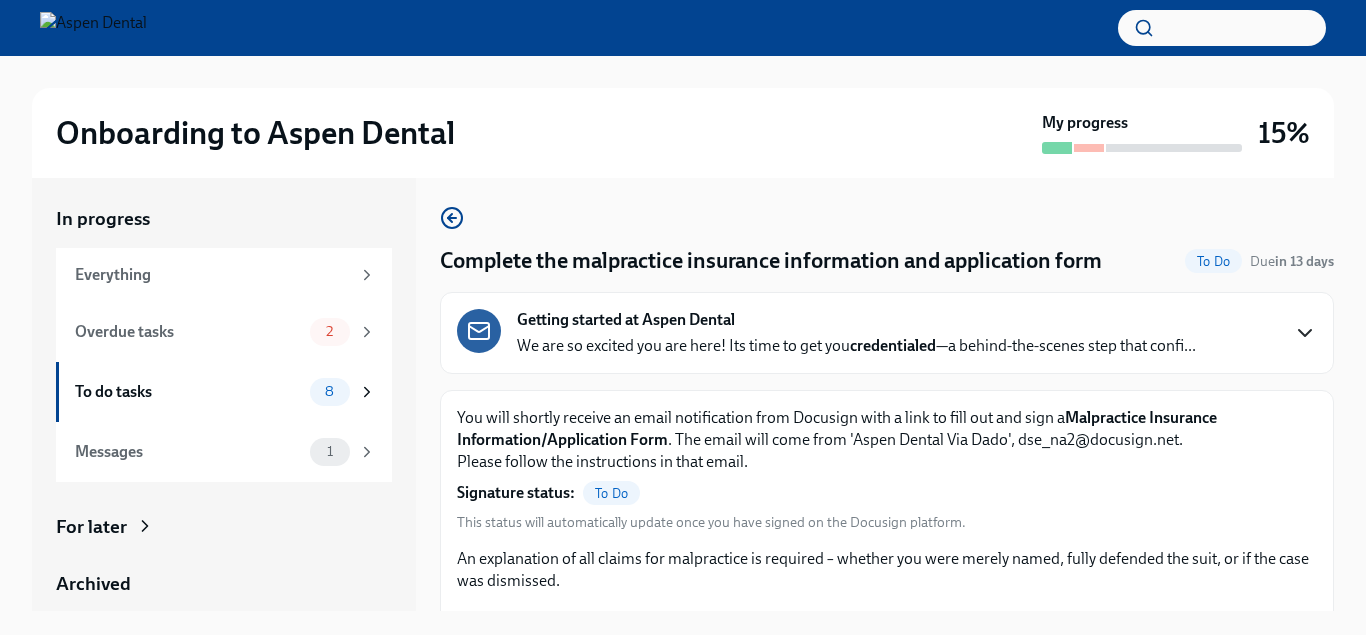 click 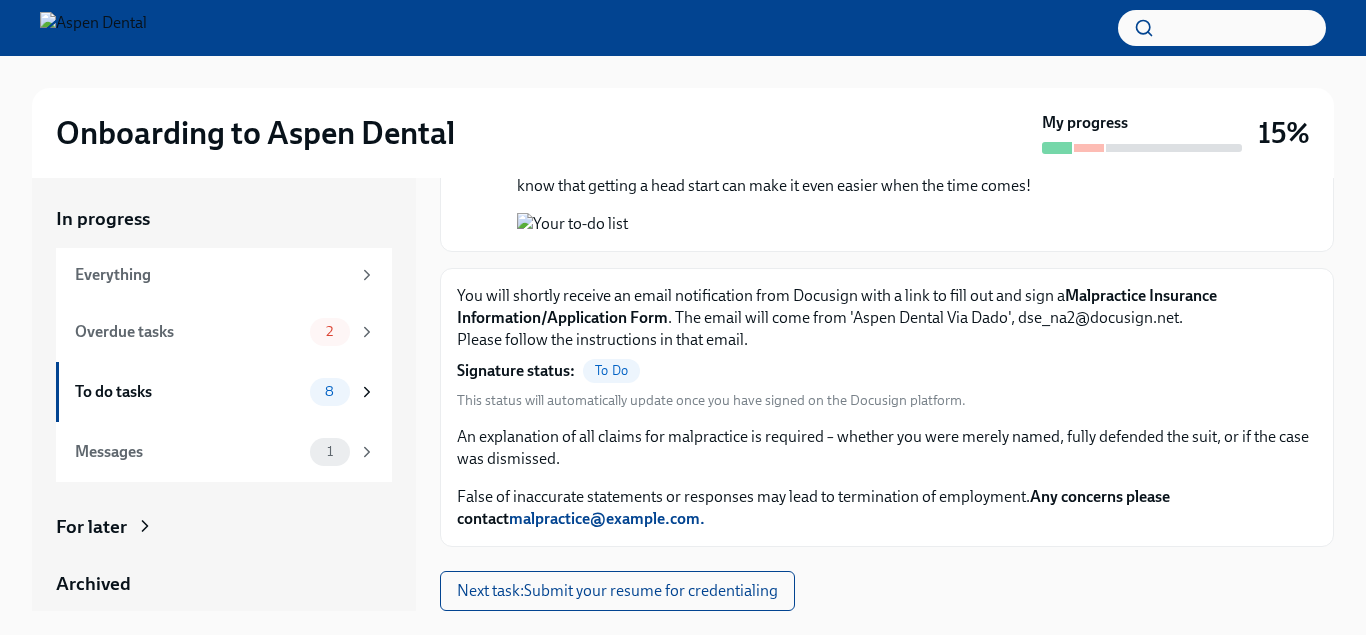 scroll, scrollTop: 2113, scrollLeft: 0, axis: vertical 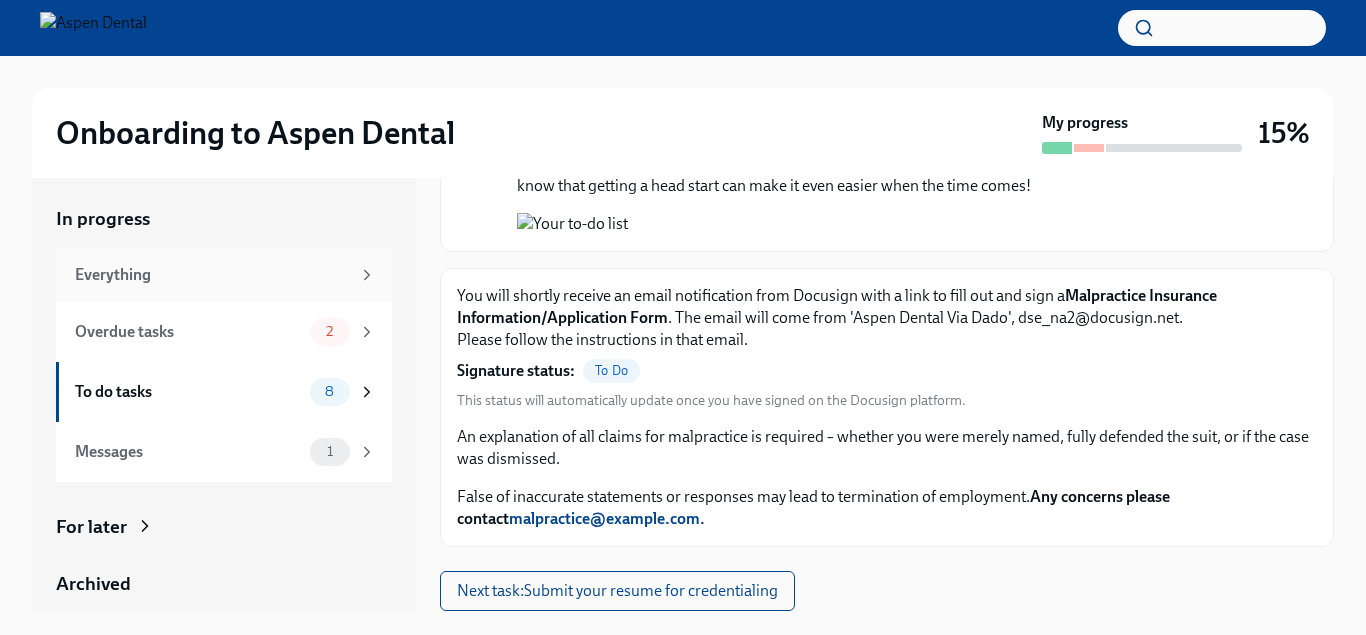 click on "Everything" at bounding box center (212, 275) 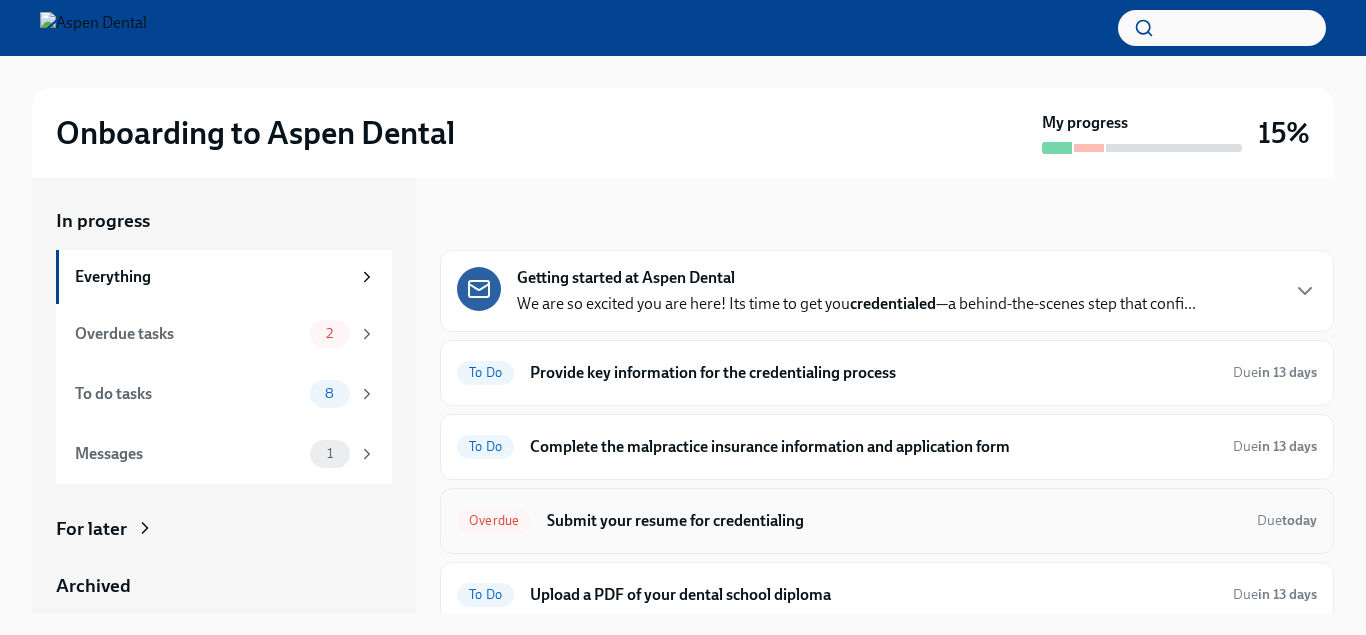 click on "Submit your resume for credentialing" at bounding box center [894, 521] 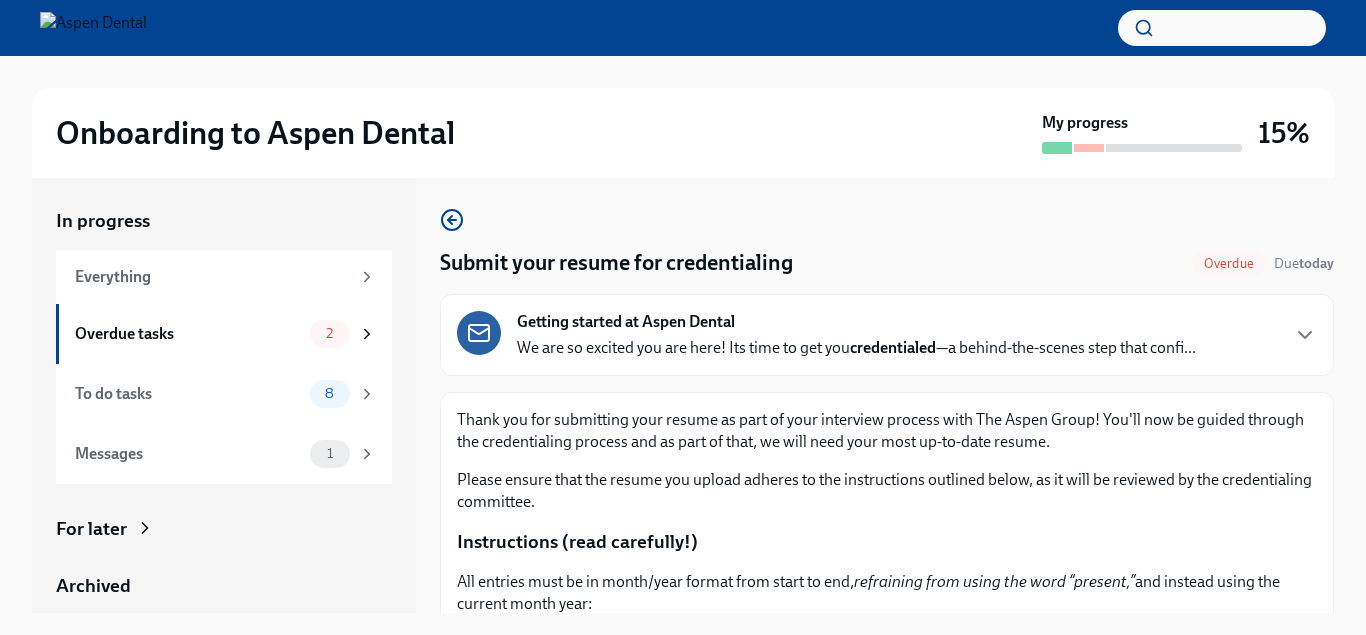 scroll, scrollTop: 4, scrollLeft: 0, axis: vertical 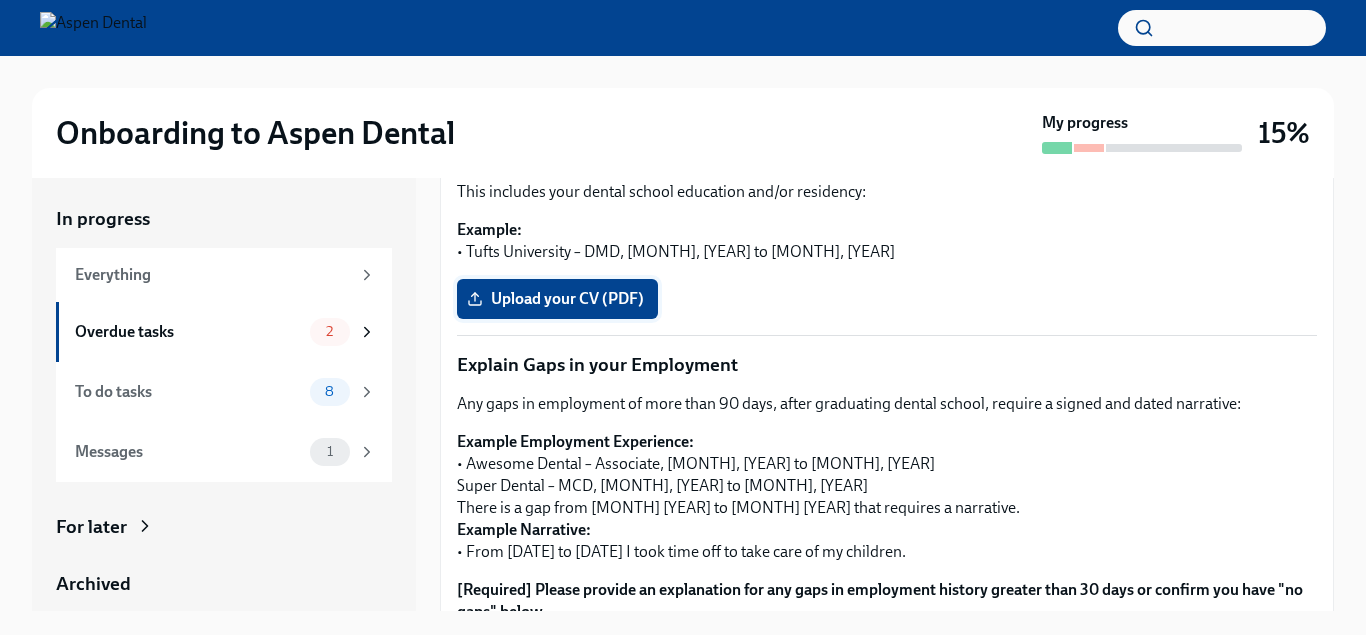 click on "Upload your CV (PDF)" at bounding box center (557, 299) 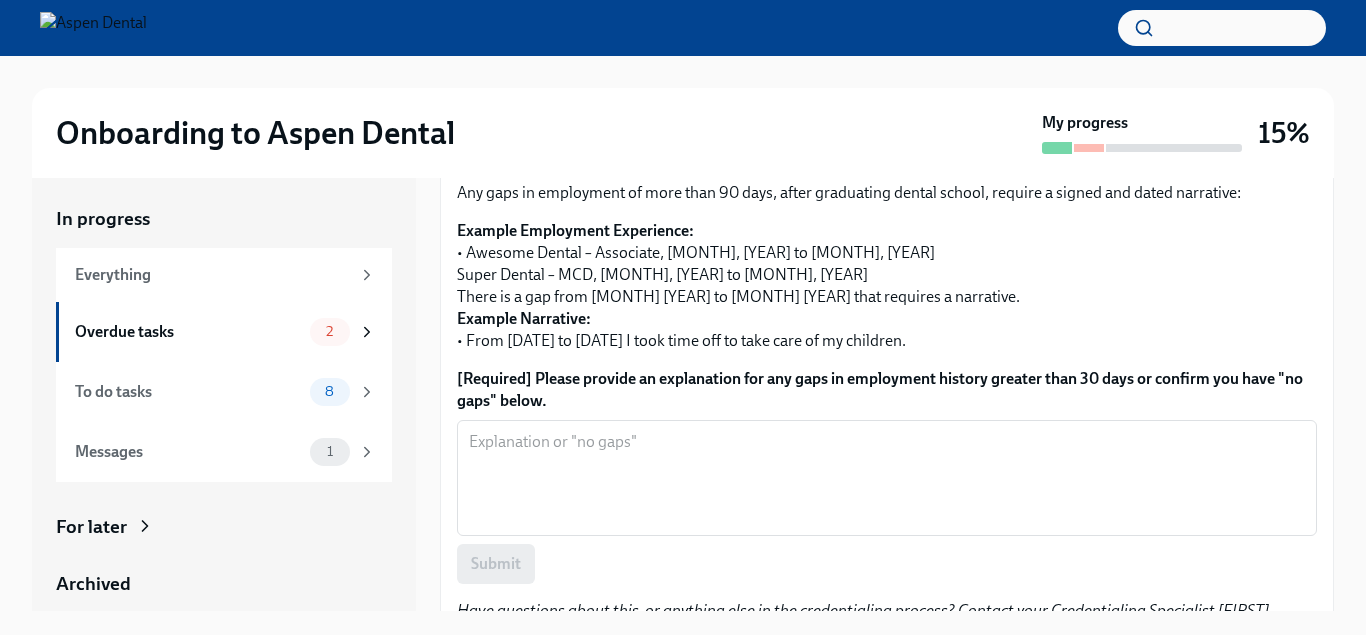 scroll, scrollTop: 834, scrollLeft: 0, axis: vertical 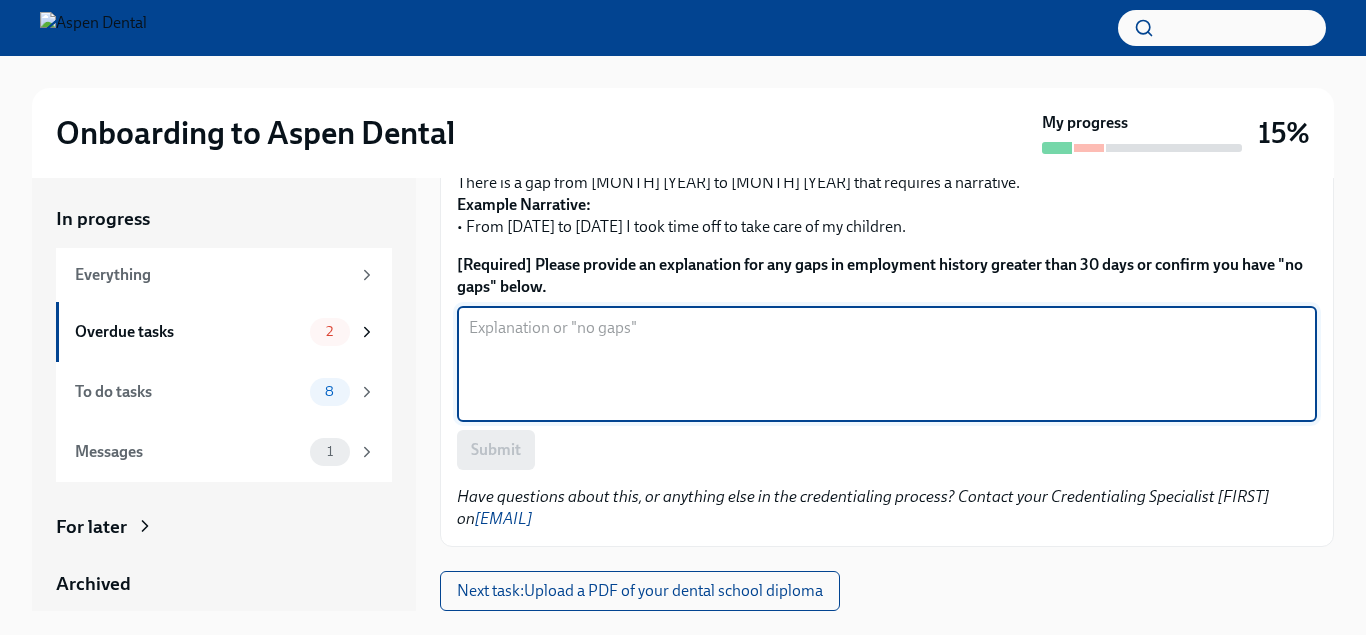 click on "[Required] Please provide an explanation for any gaps in employment history greater than 30 days or confirm you have "no gaps" below." at bounding box center (887, 364) 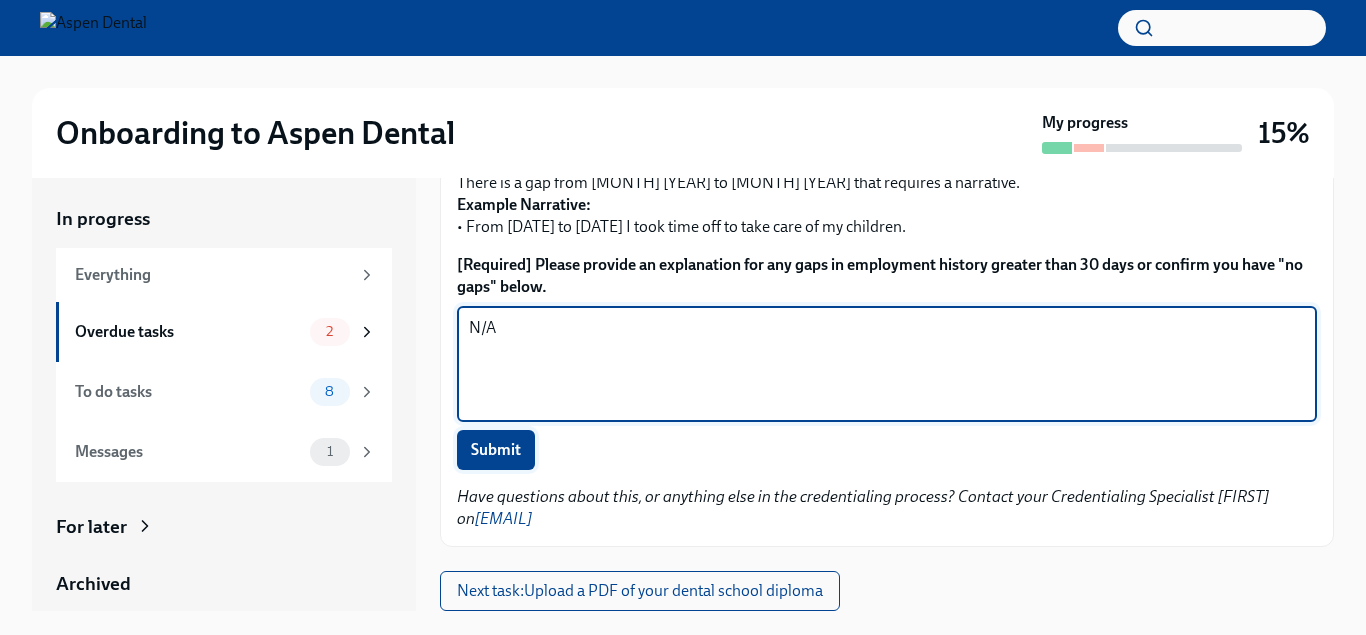 type on "N/A" 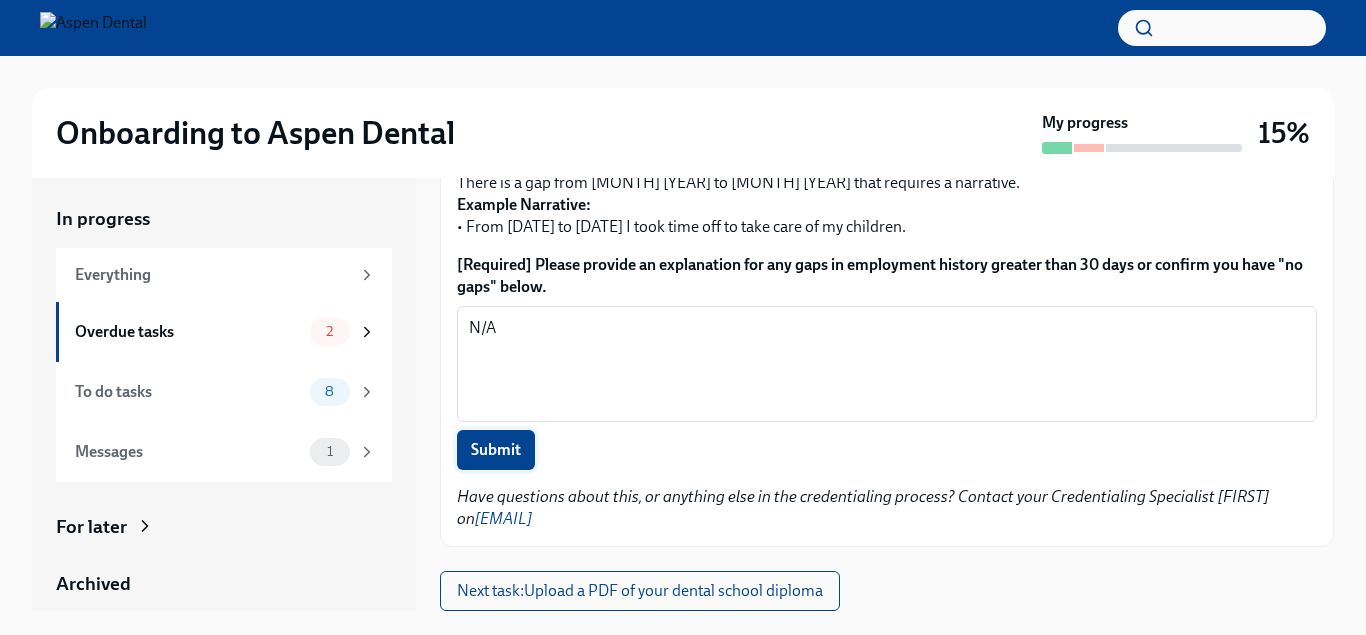 click on "Submit" at bounding box center (496, 450) 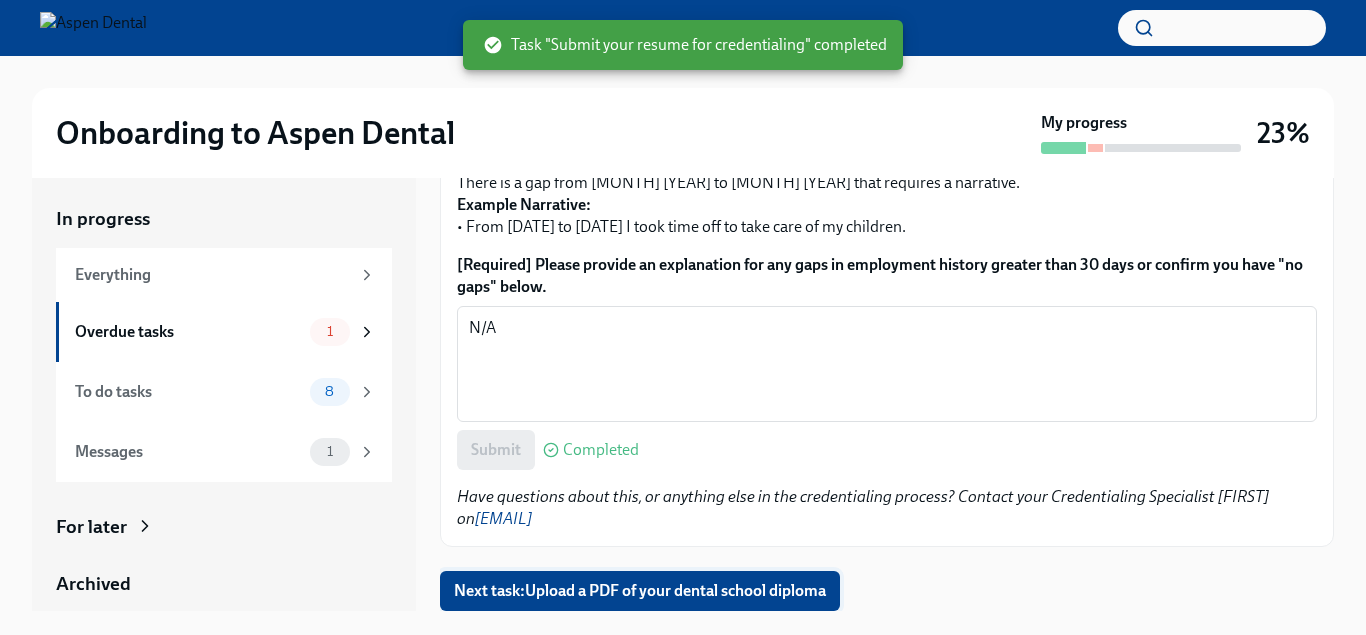 click on "Next task :  Upload a PDF of your dental school diploma" at bounding box center [640, 591] 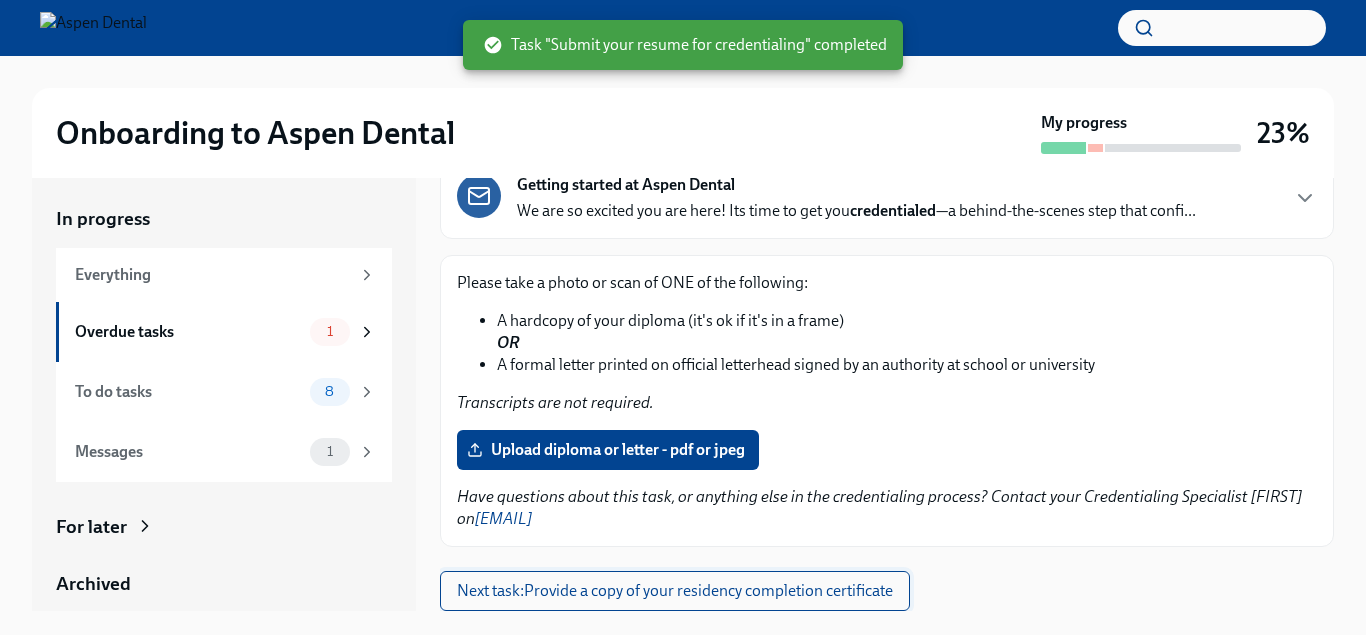 scroll, scrollTop: 0, scrollLeft: 0, axis: both 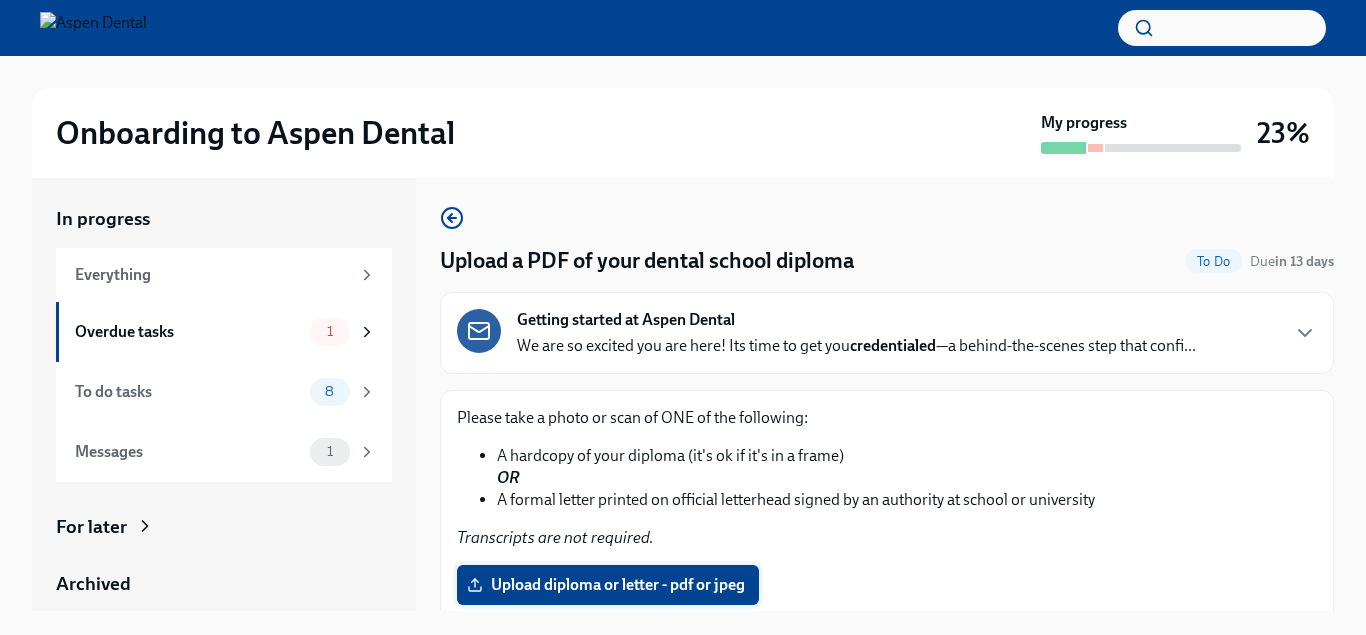 click on "Upload diploma or letter - pdf or jpeg" at bounding box center [608, 585] 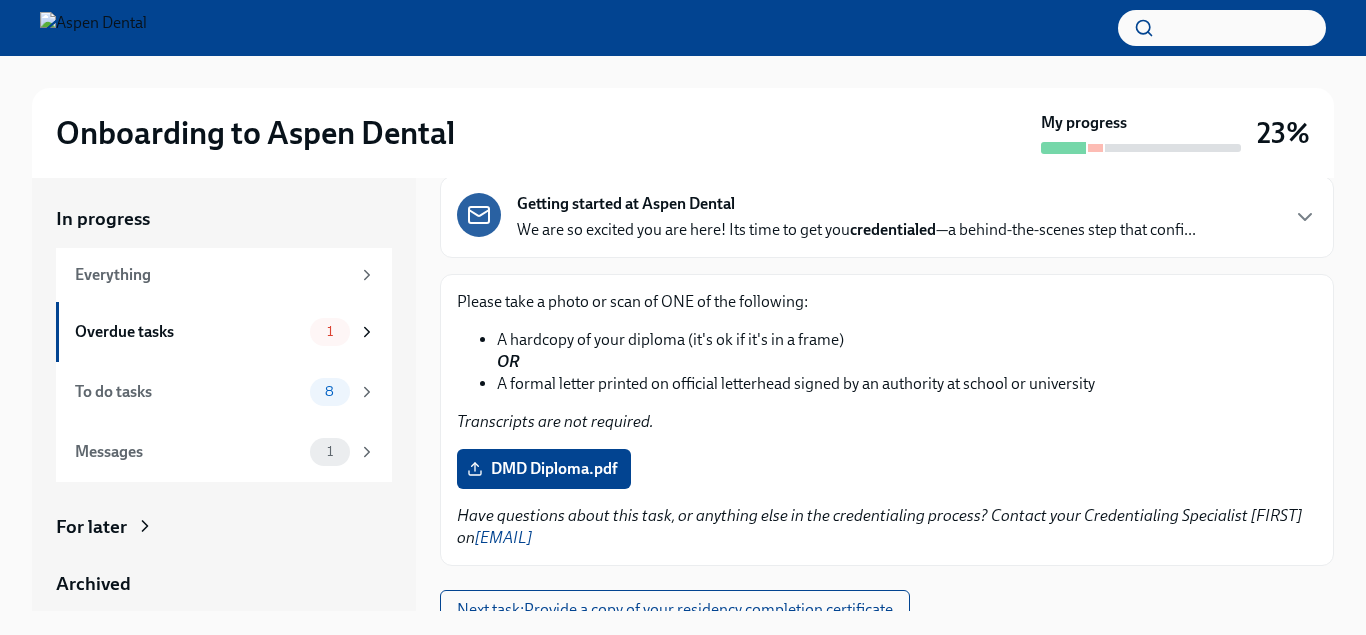 scroll, scrollTop: 122, scrollLeft: 0, axis: vertical 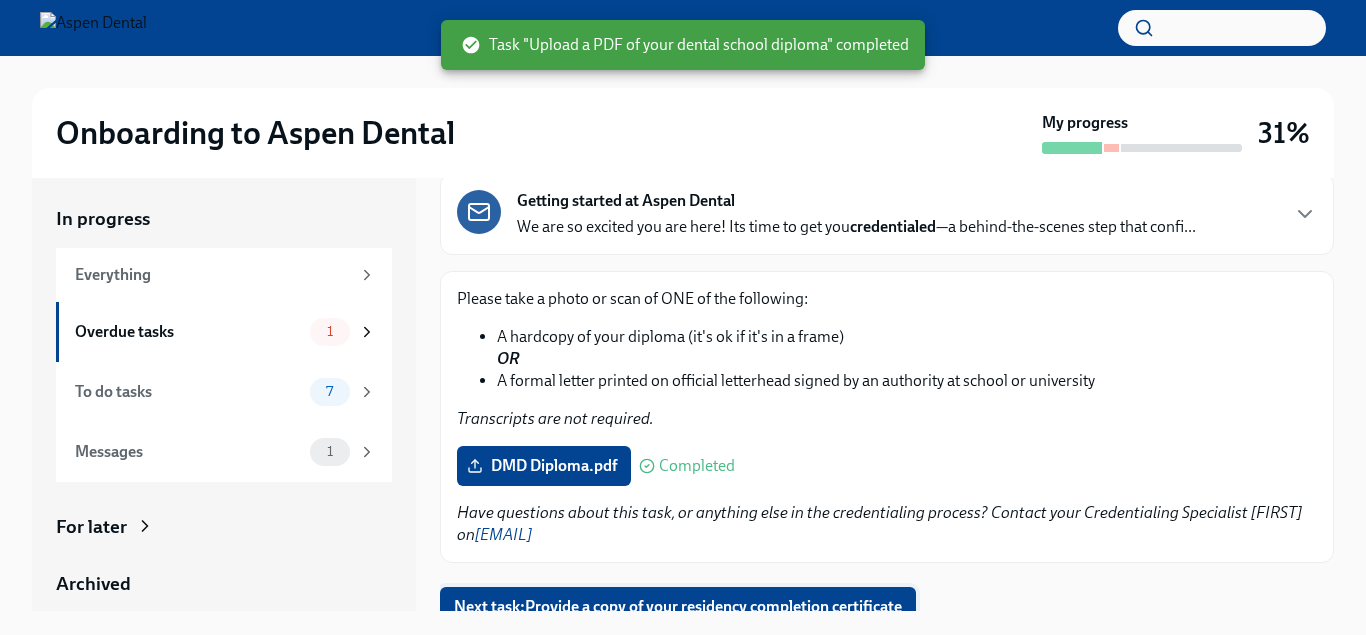 click on "Next task :  Provide a copy of your residency completion certificate" at bounding box center (678, 607) 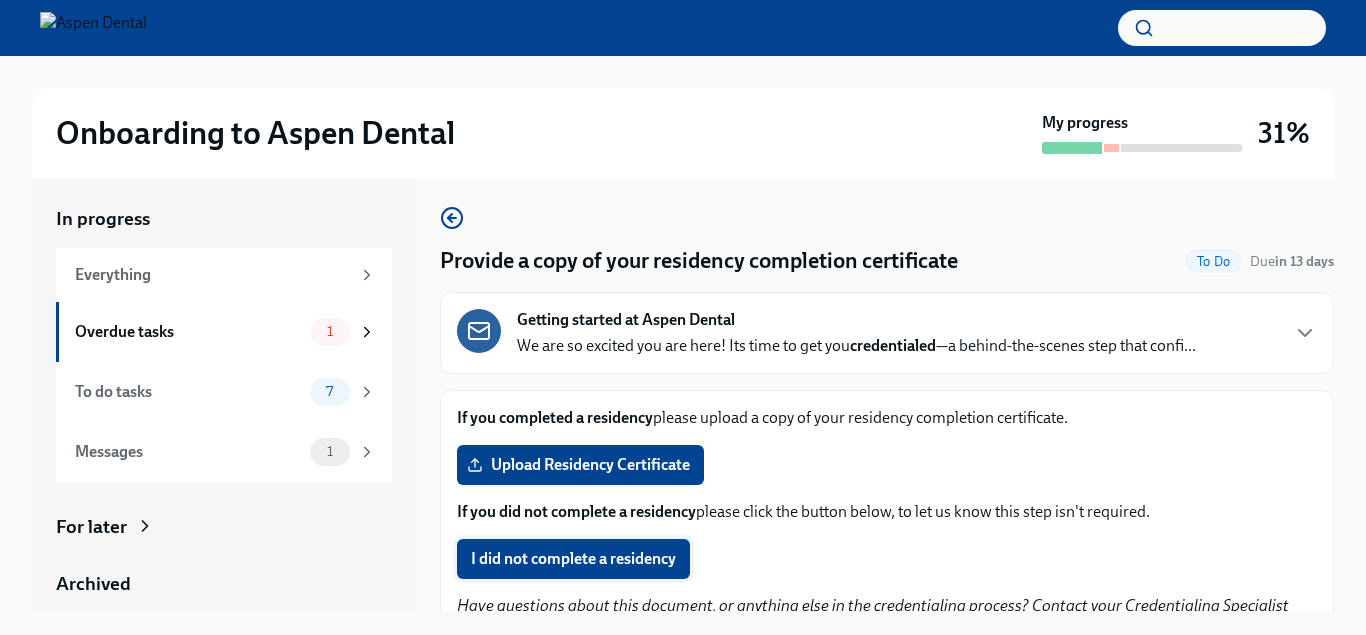 click on "I did not complete a residency" at bounding box center (573, 559) 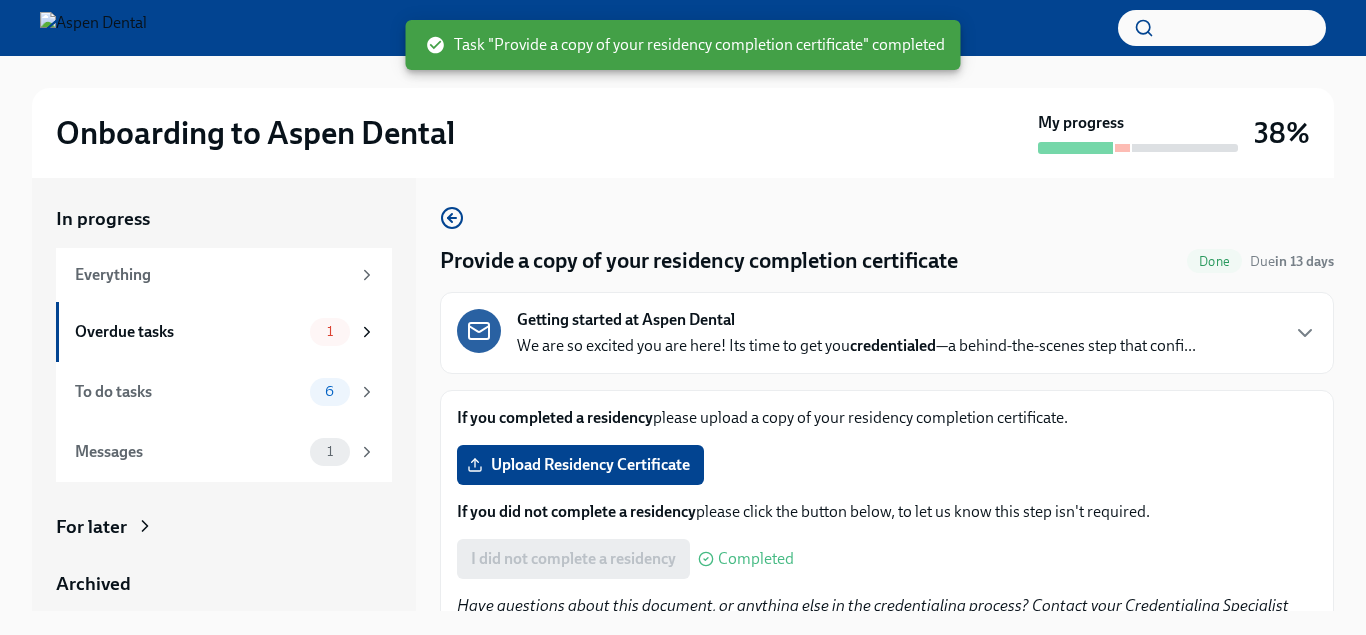 scroll, scrollTop: 110, scrollLeft: 0, axis: vertical 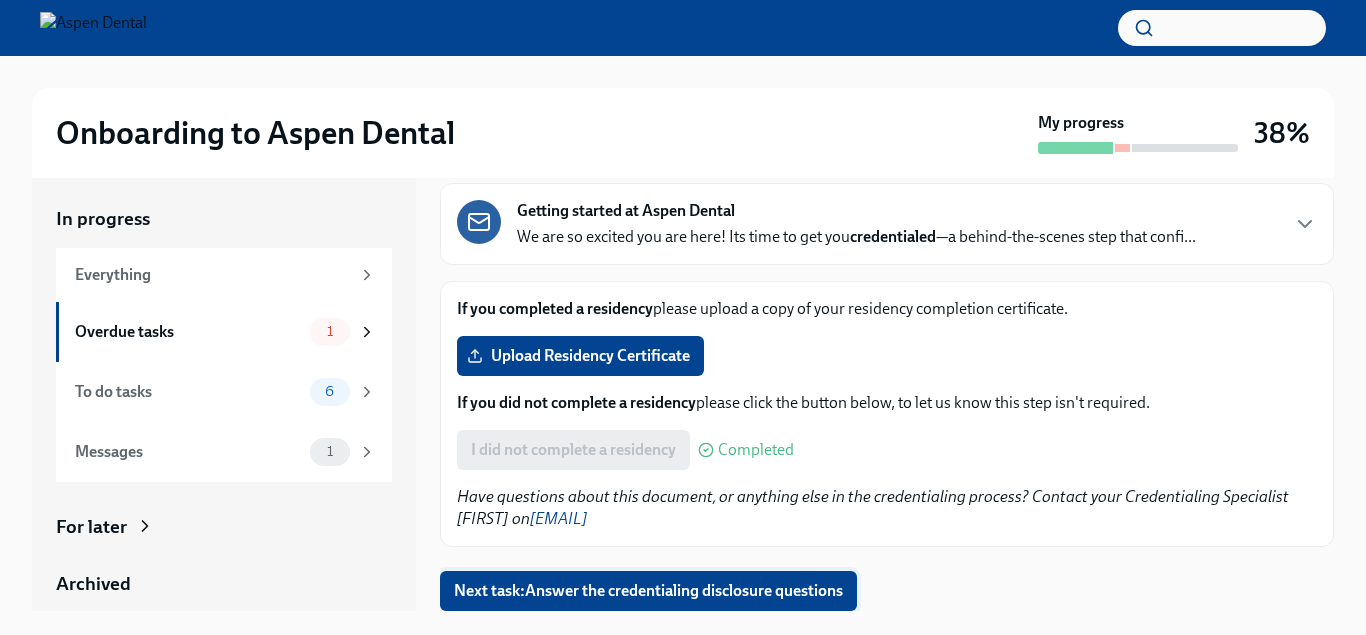 click on "Next task :  Answer the credentialing disclosure questions" at bounding box center [648, 591] 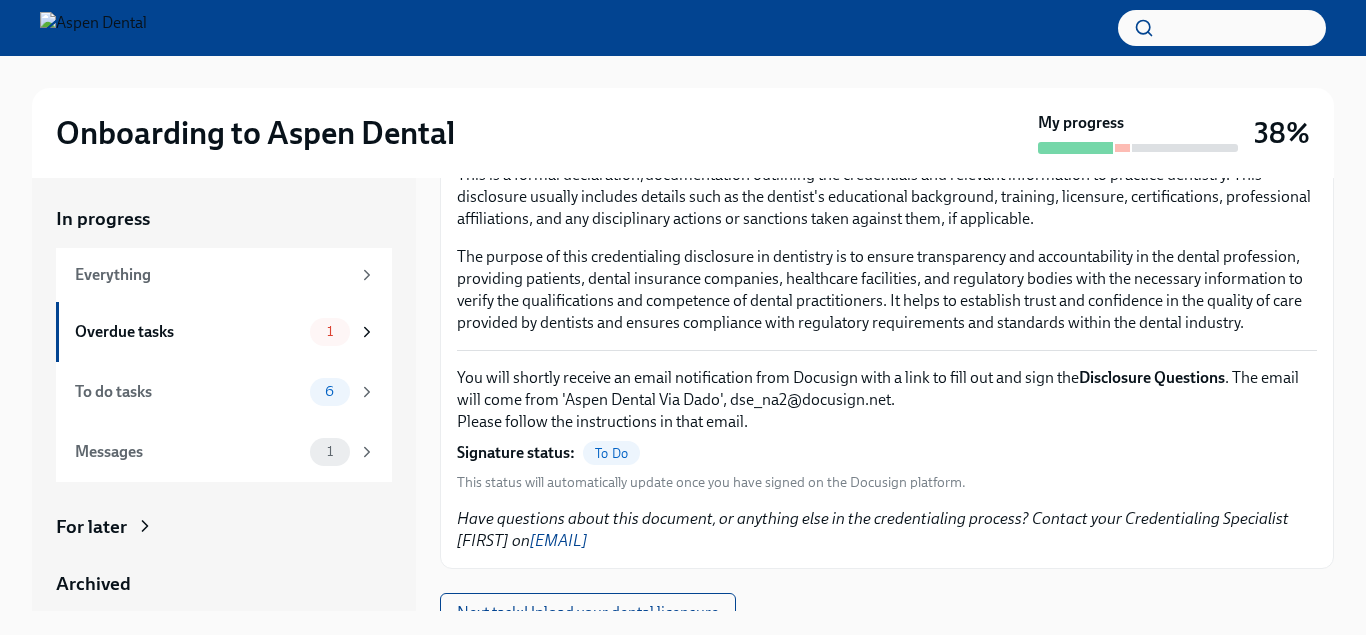 scroll, scrollTop: 266, scrollLeft: 0, axis: vertical 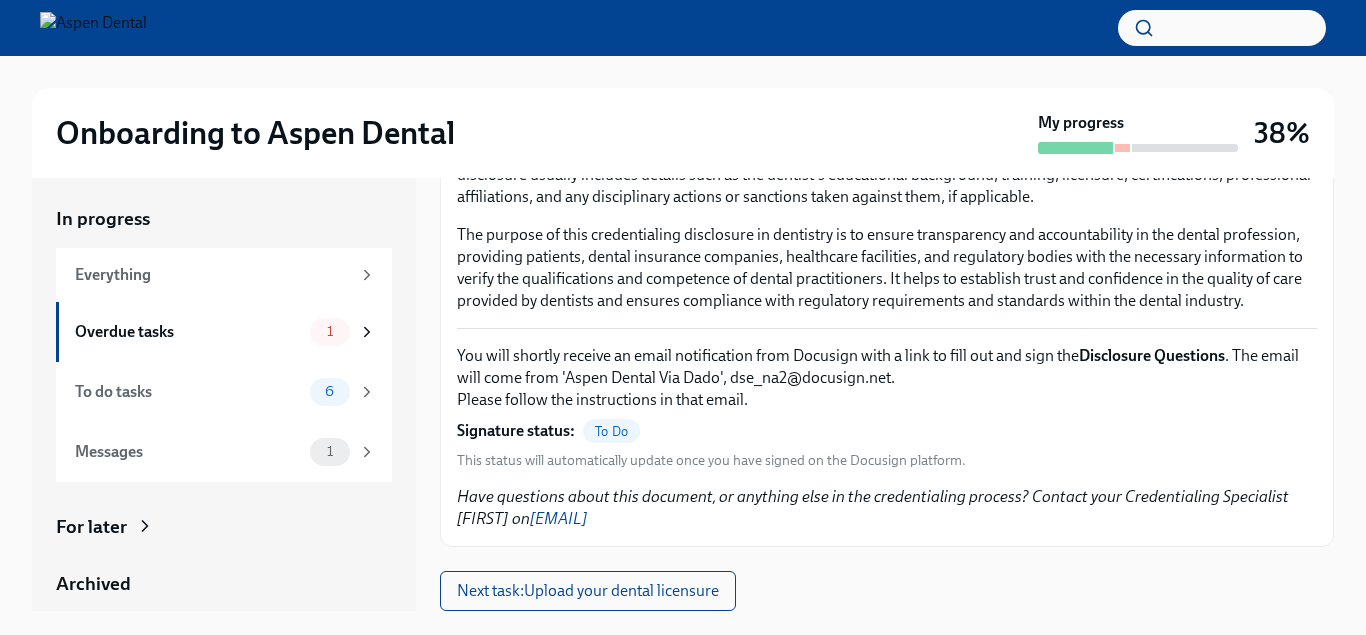 click on "You will shortly receive an email notification from Docusign with a link to fill out and sign the  Disclosure Questions . The email will come from 'Aspen Dental Via Dado', [EMAIL].
Please follow the instructions in that email. Signature status: To Do This status will automatically update once you have signed on the Docusign platform." at bounding box center (887, 407) 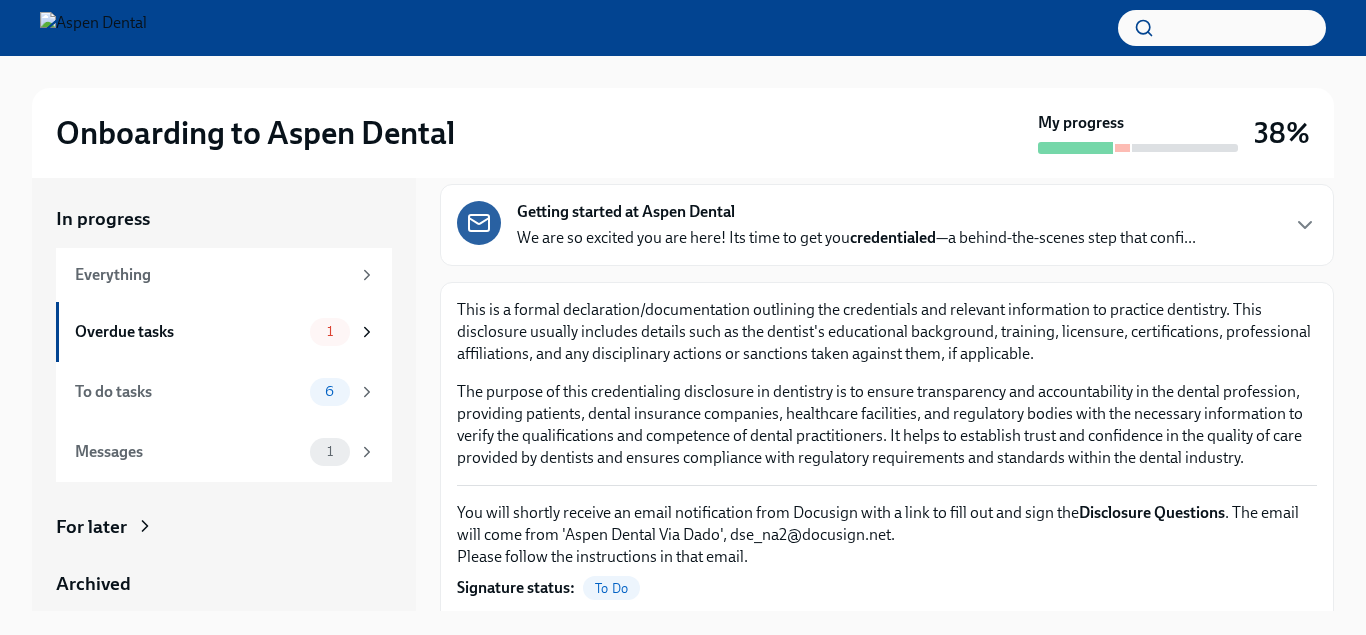 scroll, scrollTop: 106, scrollLeft: 0, axis: vertical 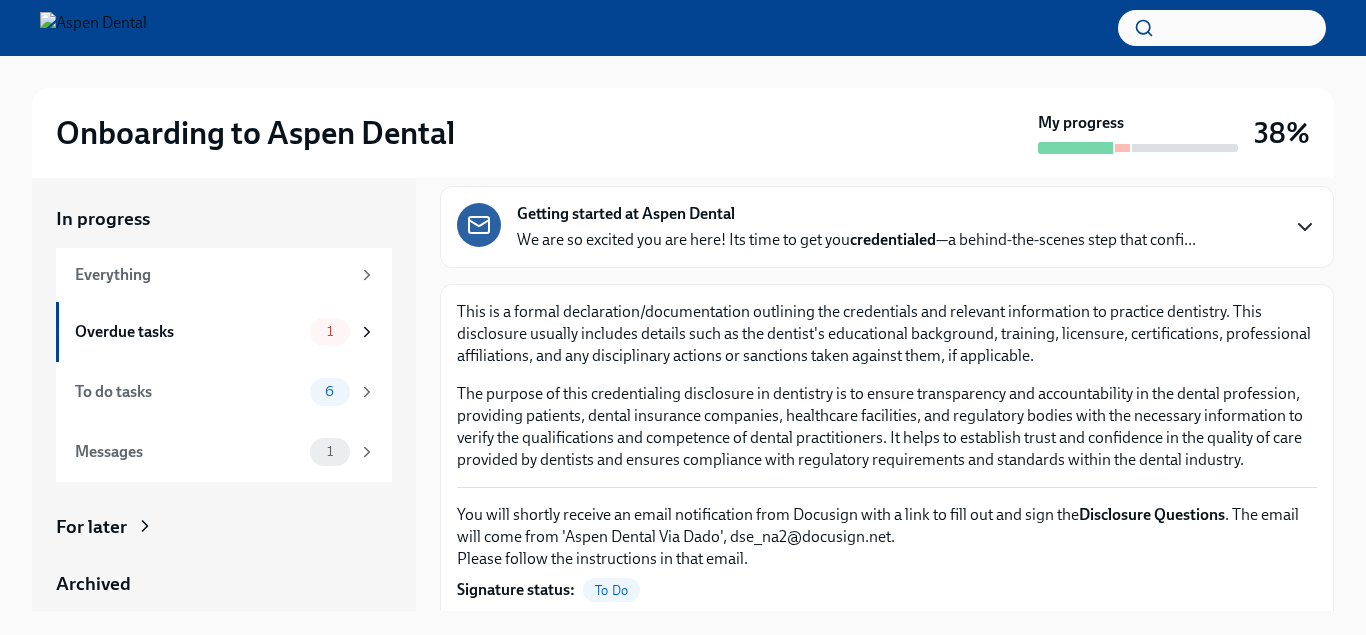 click 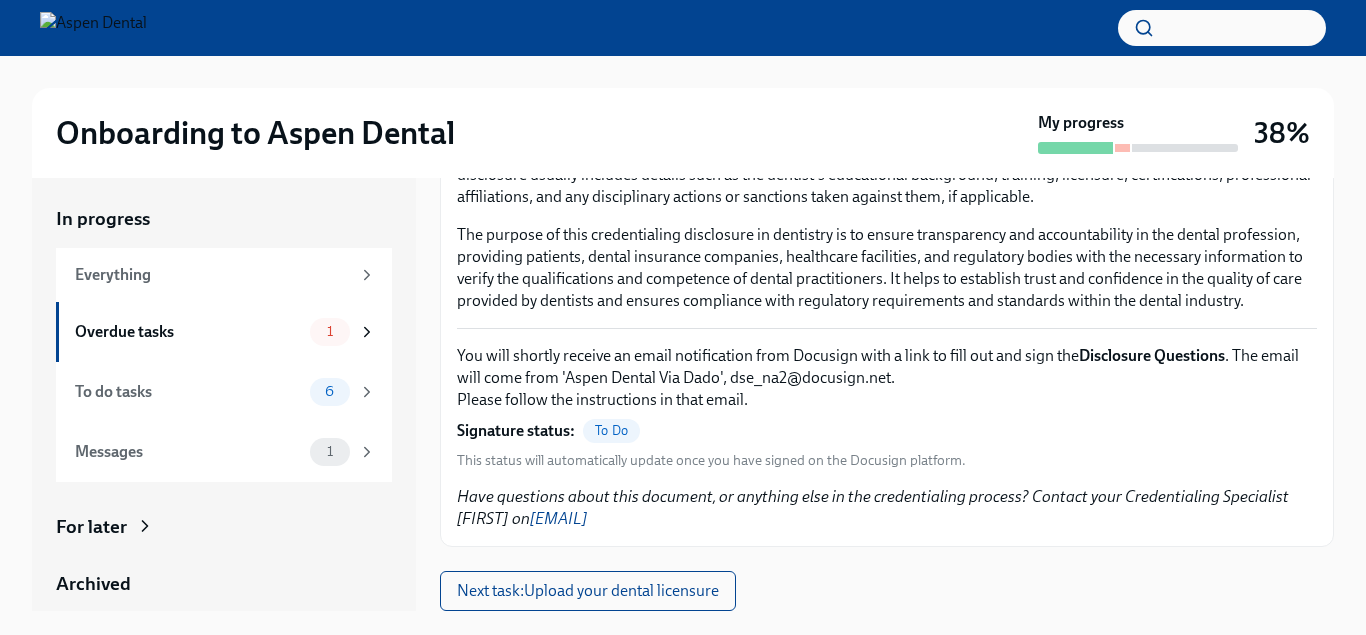 scroll, scrollTop: 2256, scrollLeft: 0, axis: vertical 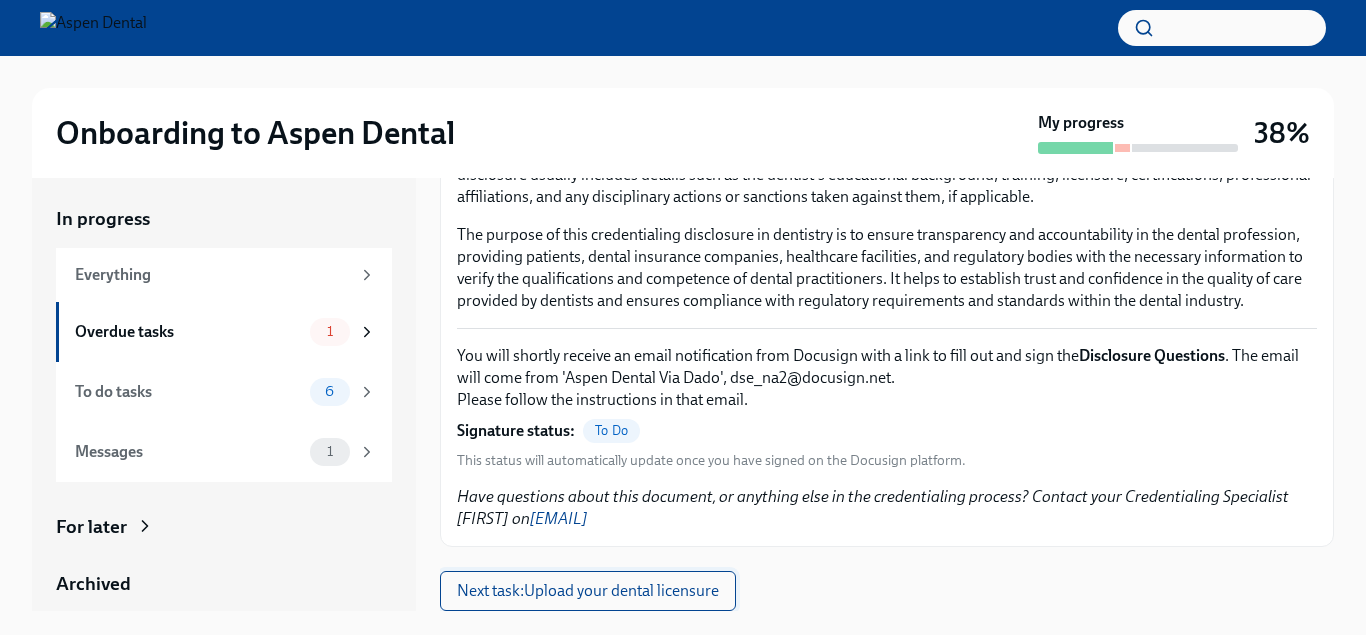 click on "Next task :  Upload your dental licensure" at bounding box center [588, 591] 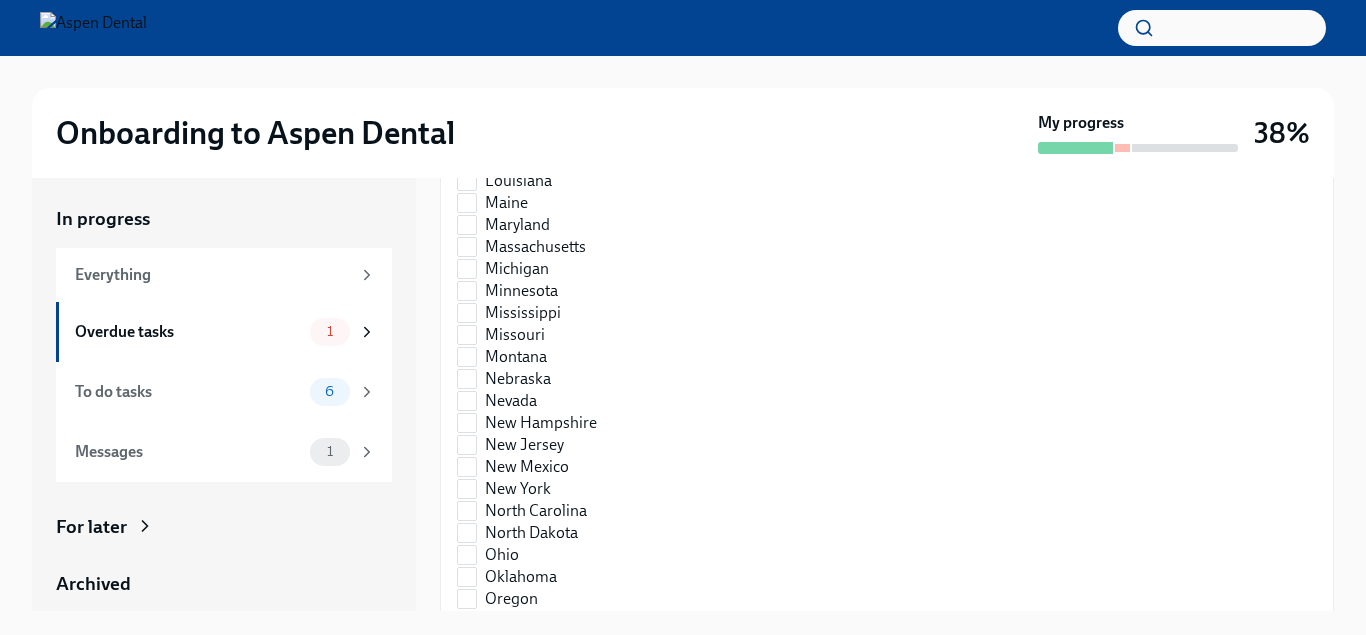 scroll, scrollTop: 0, scrollLeft: 0, axis: both 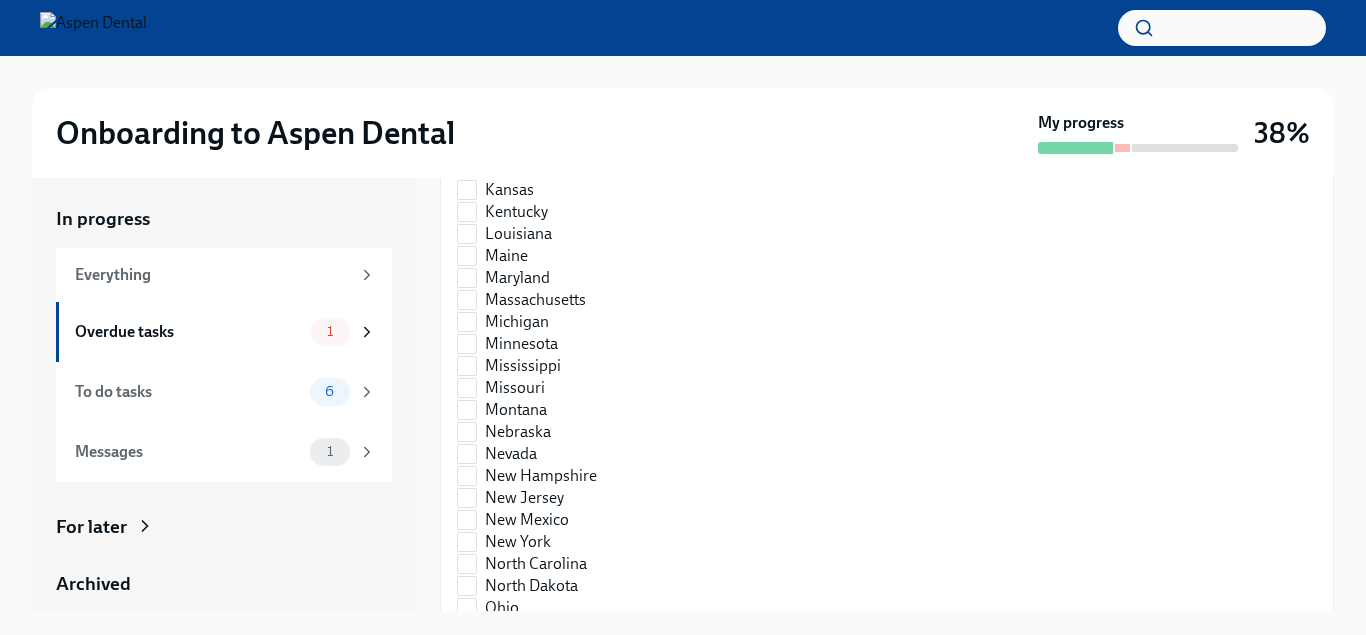 click on "Upload [STATE] dental license / Registration" at bounding box center (633, -490) 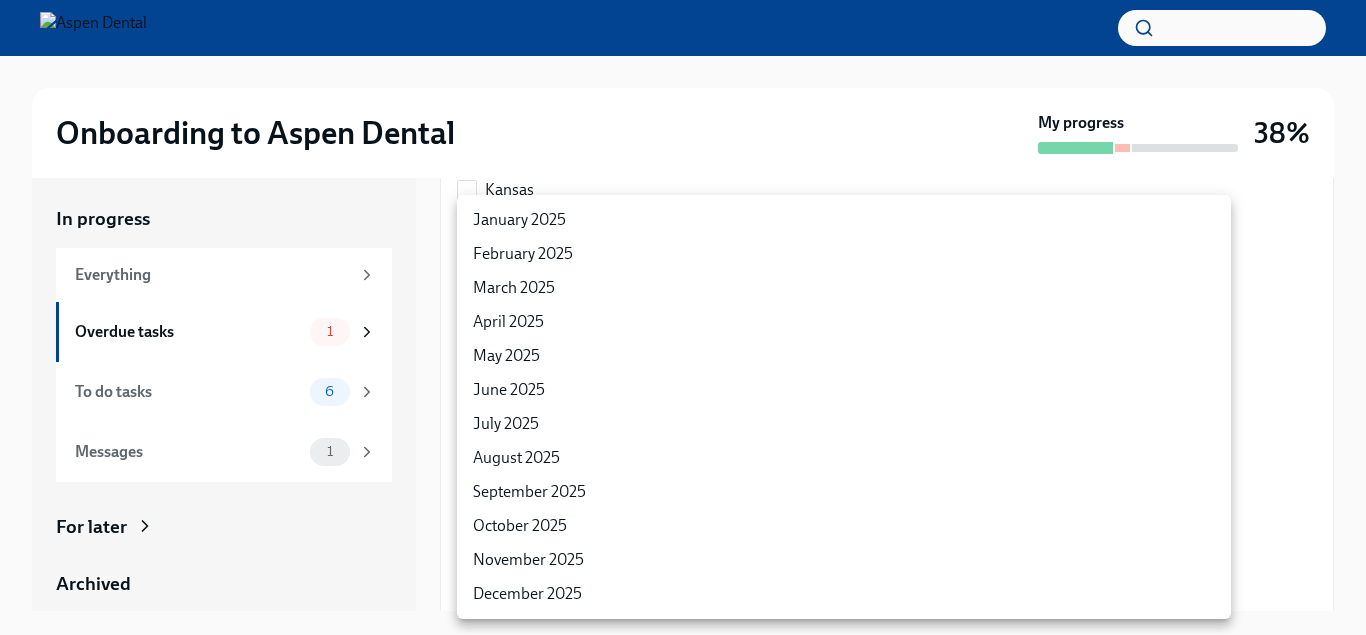 click on "Onboarding to Aspen Dental My progress 38% In progress Everything Overdue tasks 1 To do tasks 6 Messages 1 For later Archived Completed tasks 4 Optional tasks 1 Messages 0 Upload your dental licensure To do Due  [MONTH] [DAY] Getting started at Aspen Dental [MONTH] [DAY] Welcome to the next step in your onboarding, Dr [LAST]! We are so excited you are here! Its time to get you  credentialed —a behind-the-scenes step that confirms your readiness to care for patients and partner with insurance plans. We’ve made it easy with a digital tool and integrated DocuSign forms to help you track and complete everything smoothly.
Looking ahead, you’ll also have the opportunity to grow your skills through training at our TAG Oral Care Center of Excellence in [CITY], [STATE]. (OCC). To prepare, we’ll help you  complete the Illinois licensing process—separate from onboarding , but a great step toward future opportunities.
Your journey is just beginning—and we’re here to support you every step of the way!" at bounding box center (683, 331) 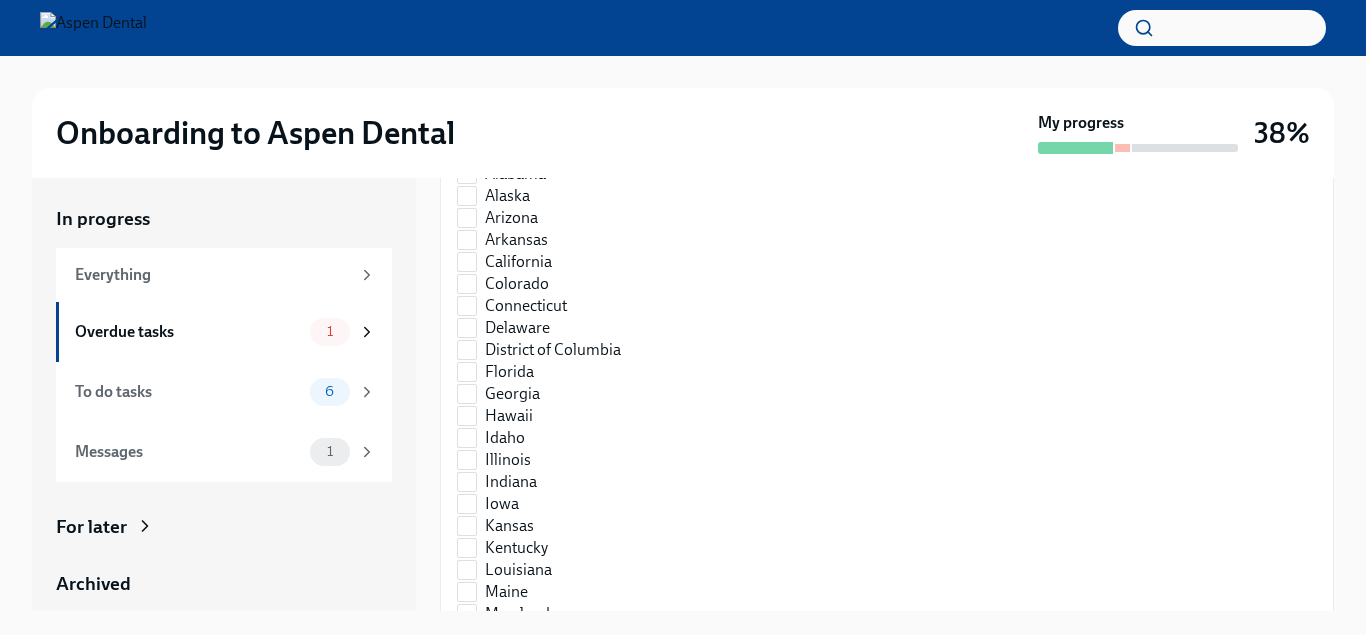 scroll, scrollTop: 3456, scrollLeft: 0, axis: vertical 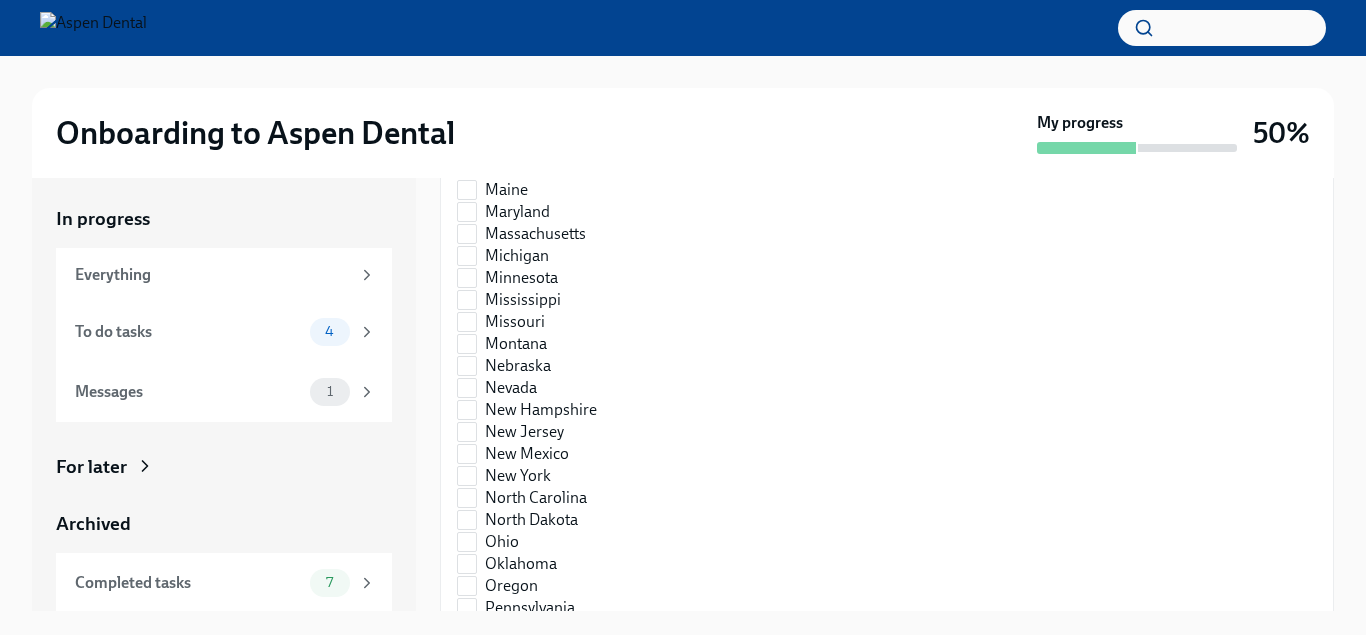 click on "No other ACTIVE licenses" at bounding box center (467, -250) 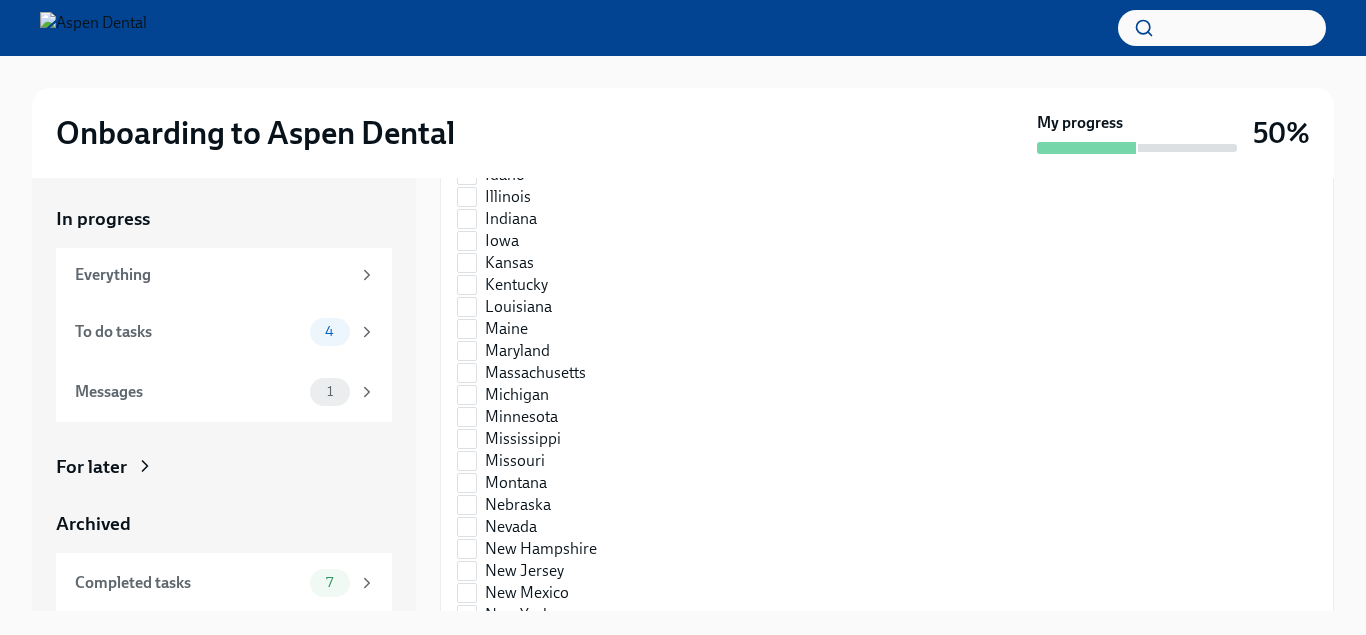 scroll, scrollTop: 3588, scrollLeft: 0, axis: vertical 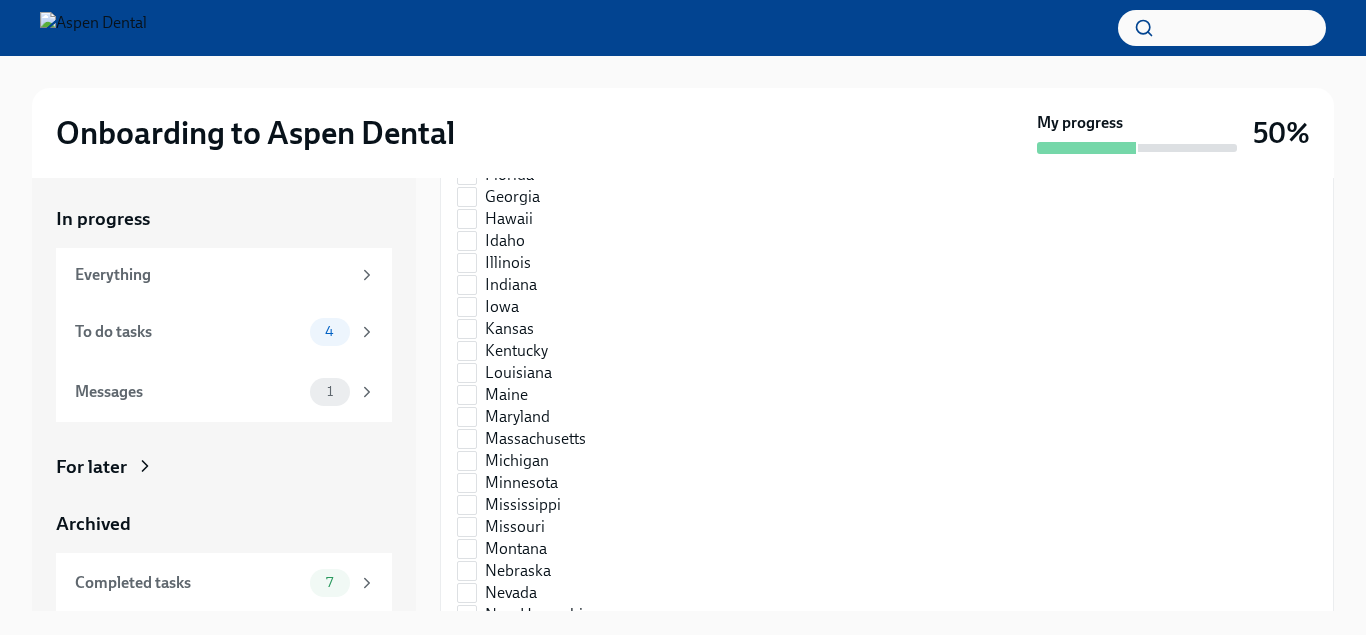 click on "Submit" at bounding box center [496, -408] 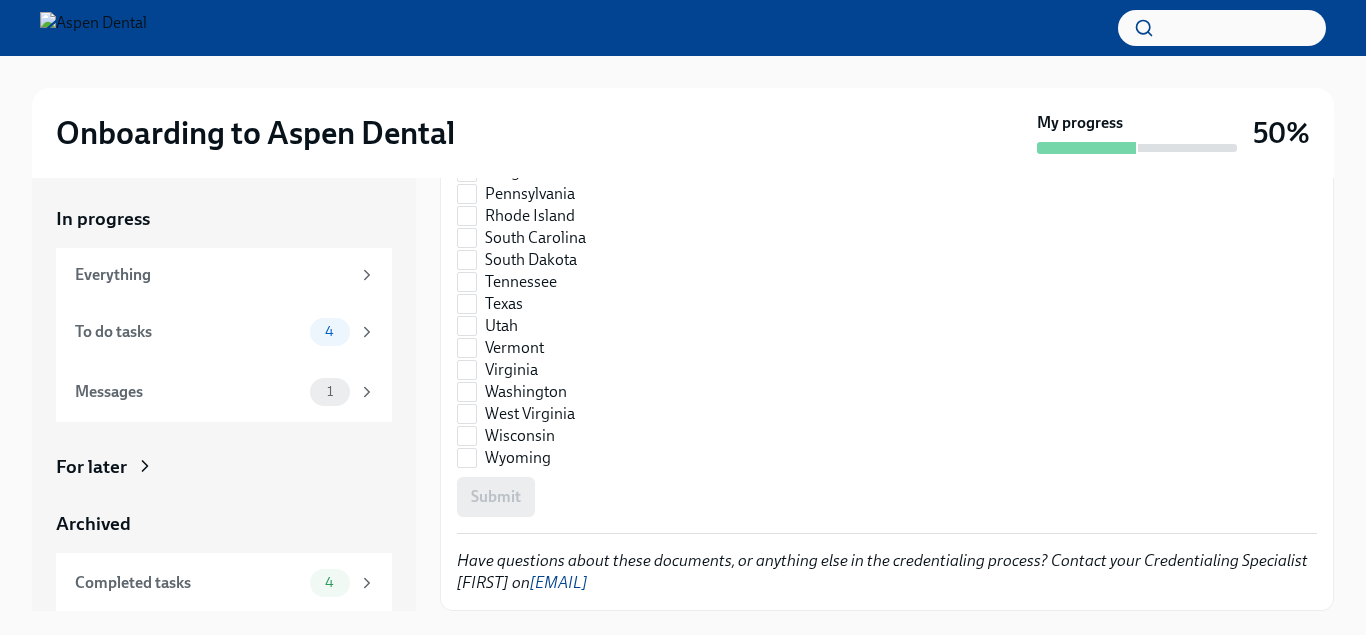 scroll, scrollTop: 4403, scrollLeft: 0, axis: vertical 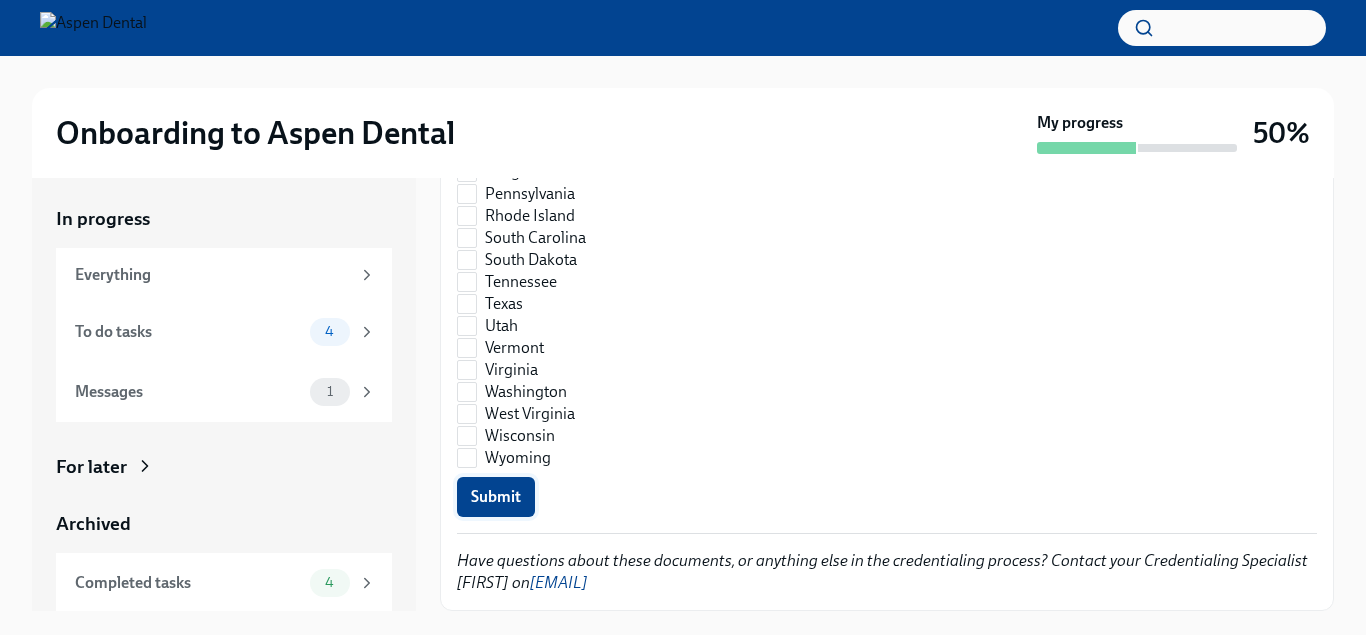 click on "Submit" at bounding box center (496, 497) 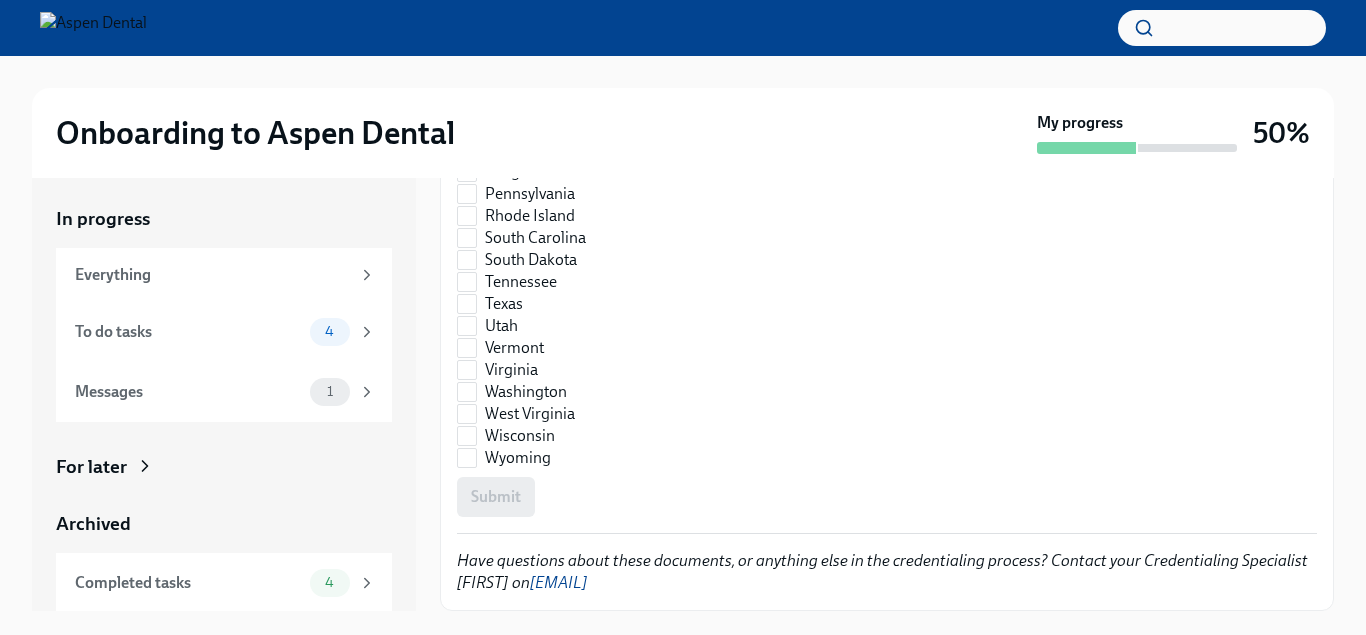 checkbox on "true" 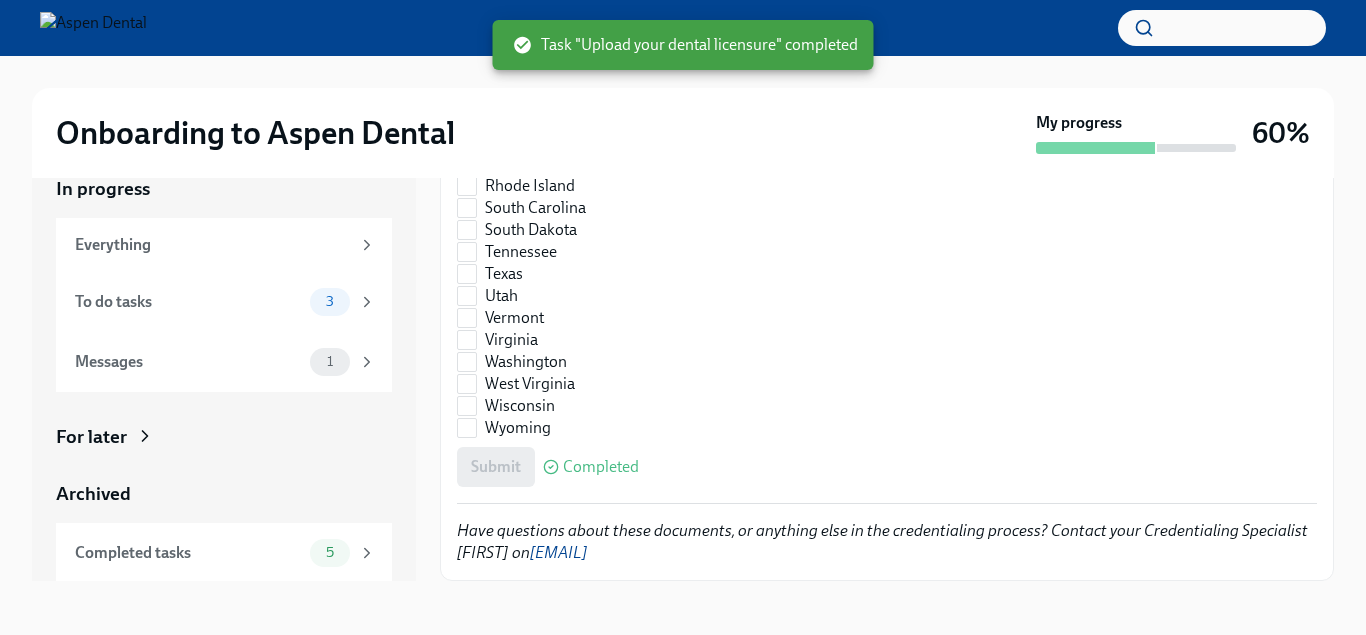 scroll, scrollTop: 36, scrollLeft: 0, axis: vertical 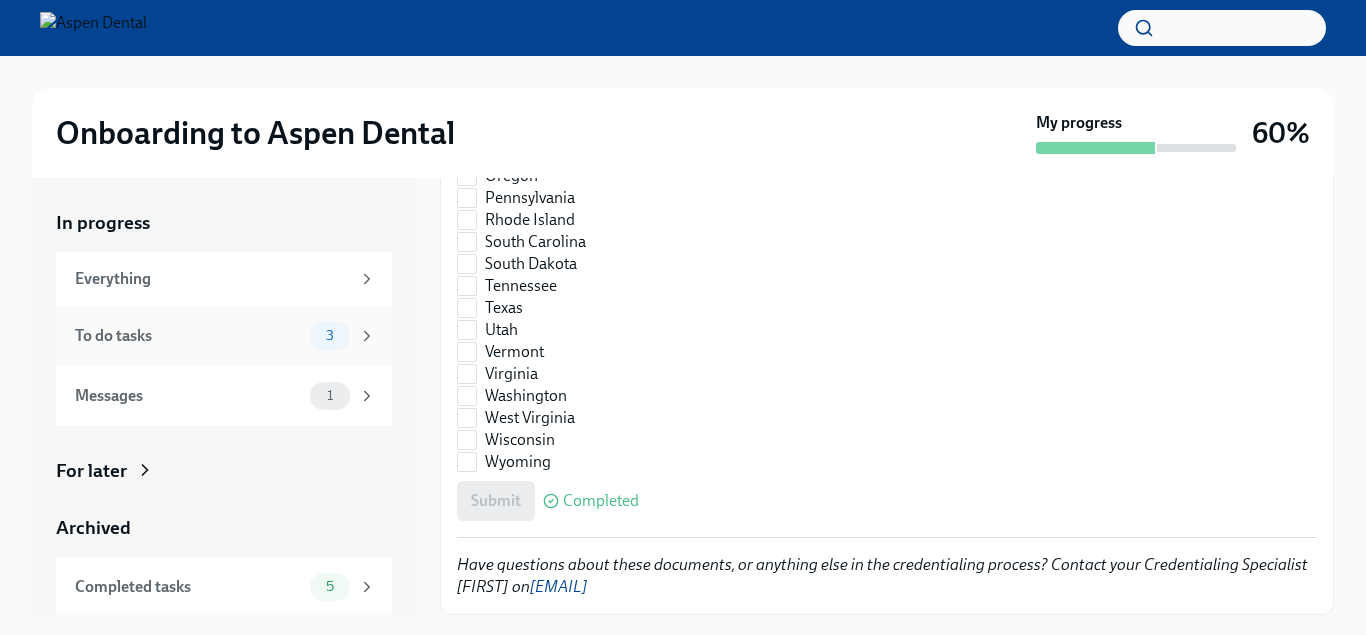 click on "To do tasks" at bounding box center [188, 336] 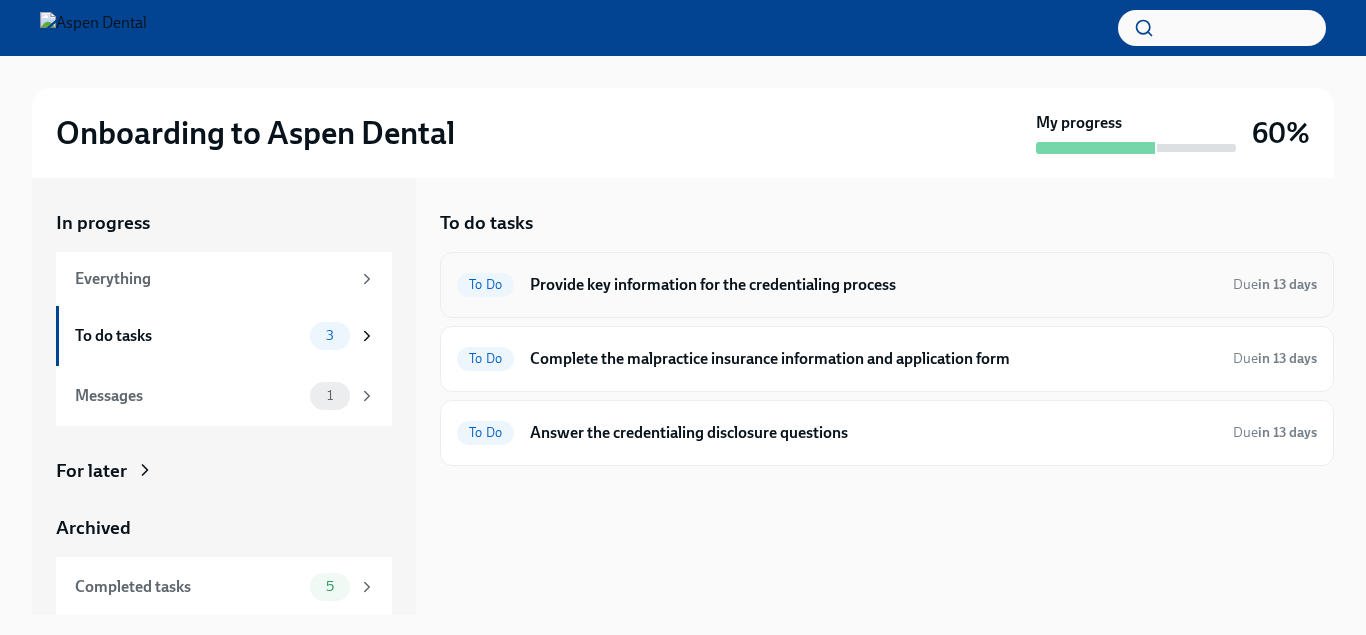 click on "To Do Provide key information for the credentialing process Due  in 13 days" at bounding box center (887, 285) 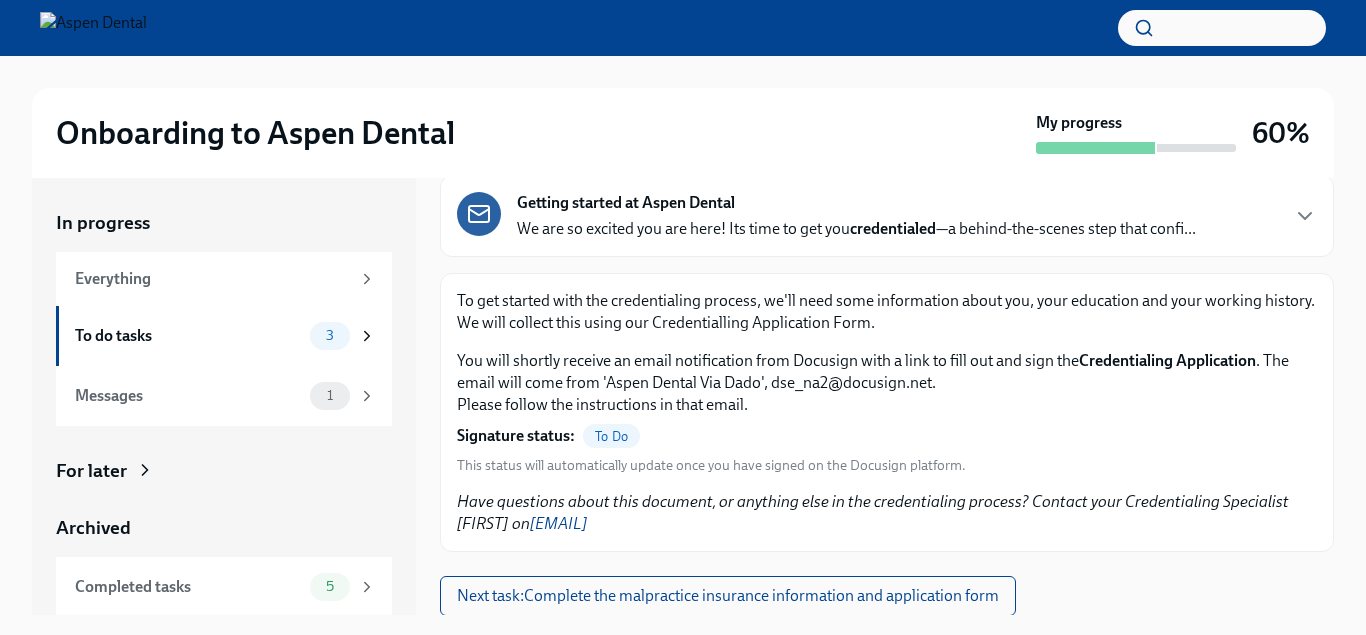 scroll, scrollTop: 123, scrollLeft: 0, axis: vertical 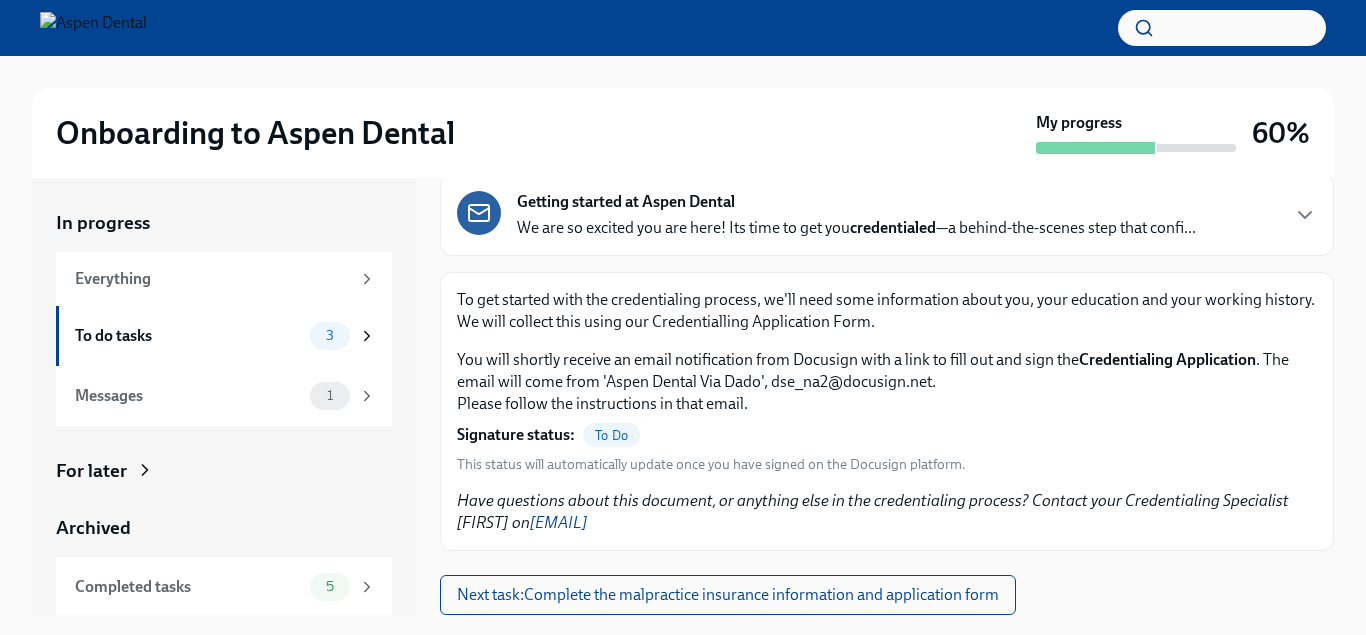 click on "Getting started at Aspen Dental We are so excited you are here! Its time to get you  credentialed —a behind-the-scenes step that confi..." at bounding box center (887, 215) 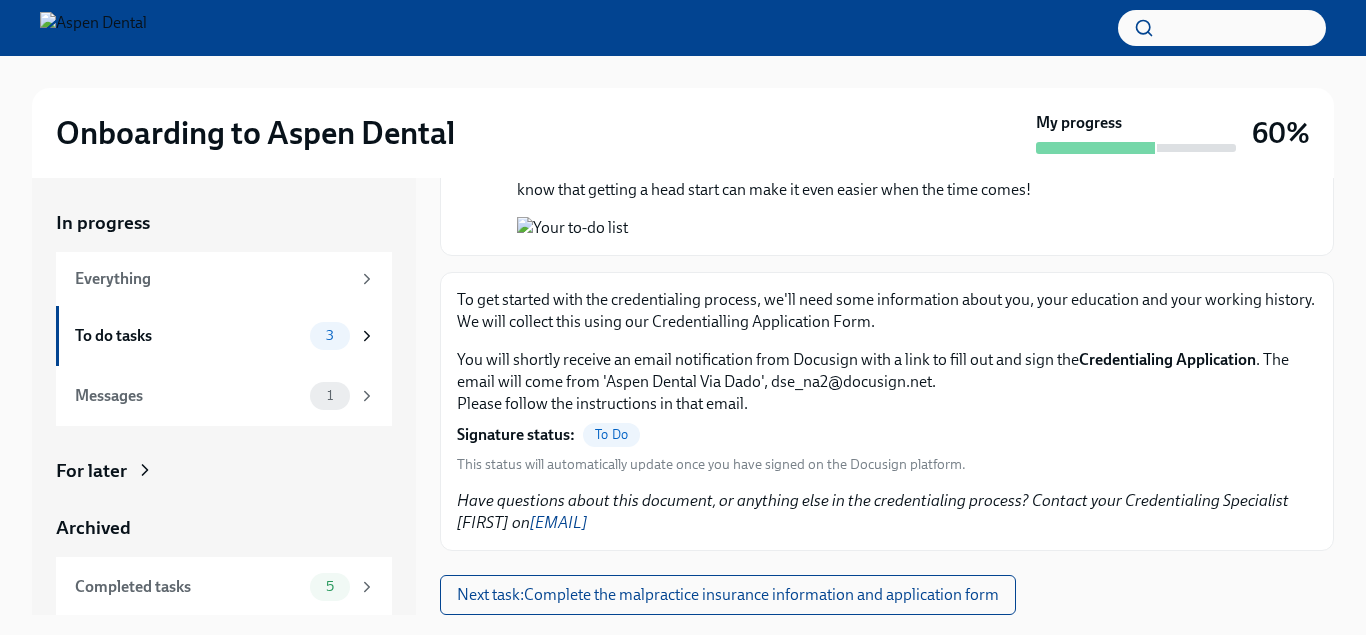scroll, scrollTop: 2113, scrollLeft: 0, axis: vertical 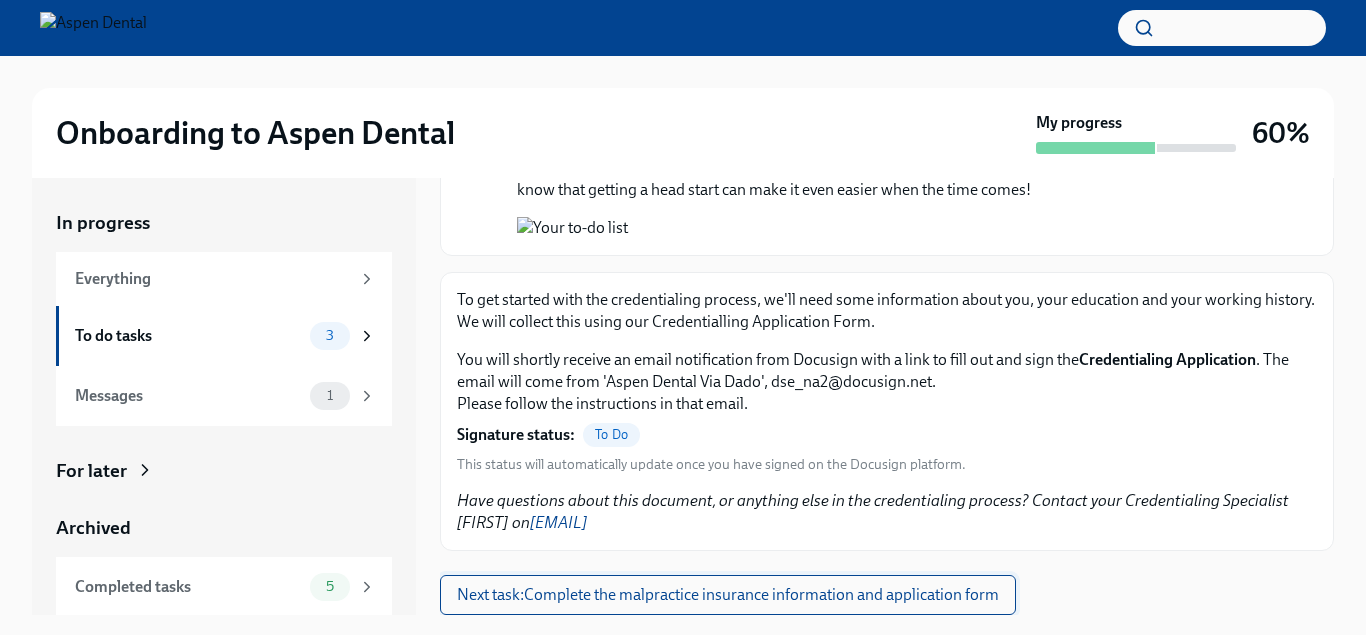 click on "Next task :  Complete the malpractice insurance information and application form" at bounding box center (728, 595) 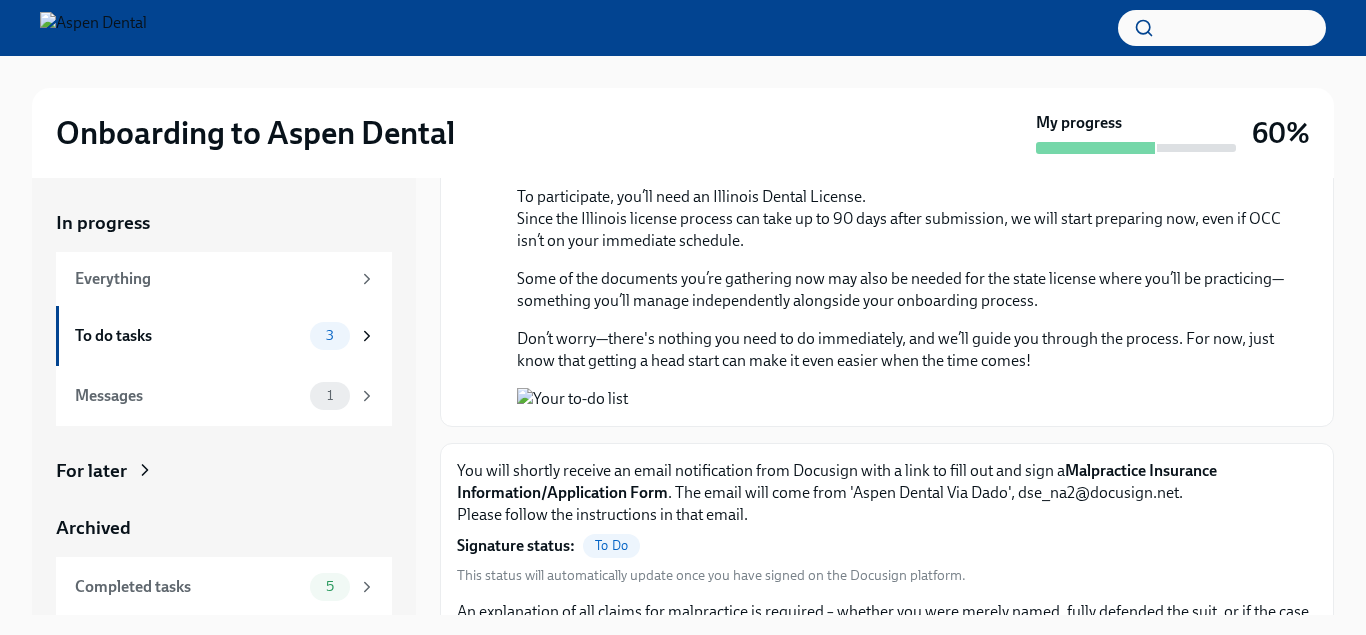 scroll, scrollTop: 1129, scrollLeft: 0, axis: vertical 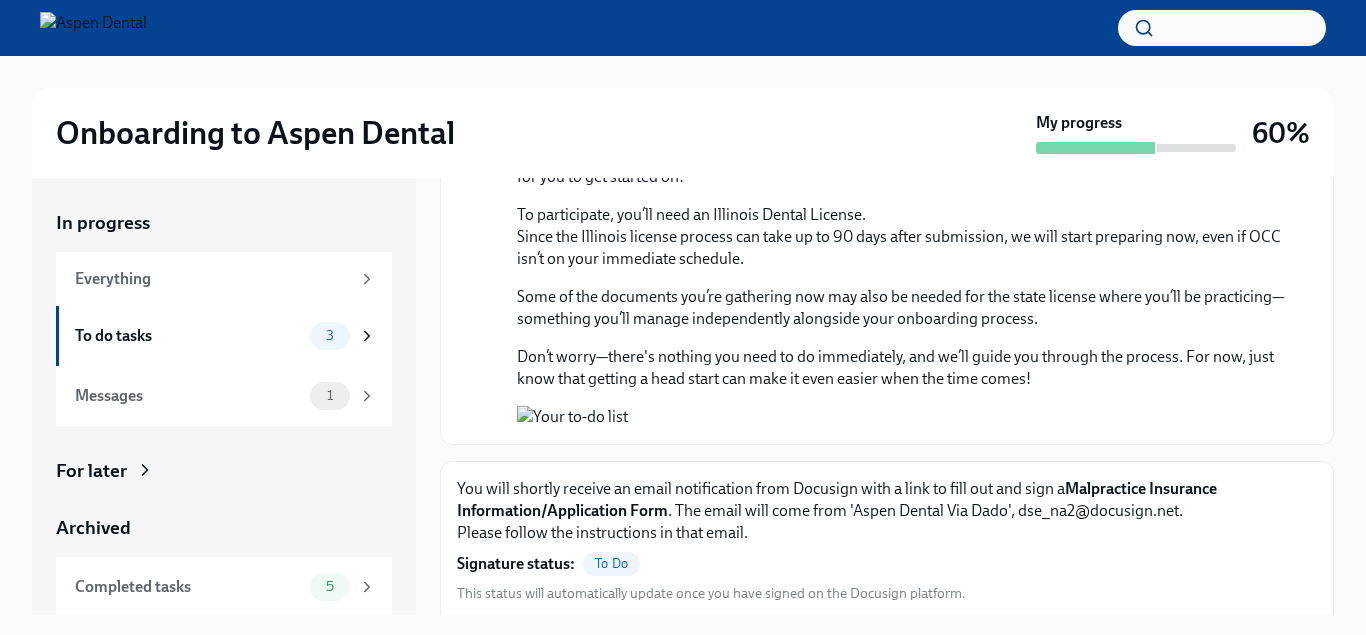 drag, startPoint x: 934, startPoint y: 368, endPoint x: 701, endPoint y: 372, distance: 233.03433 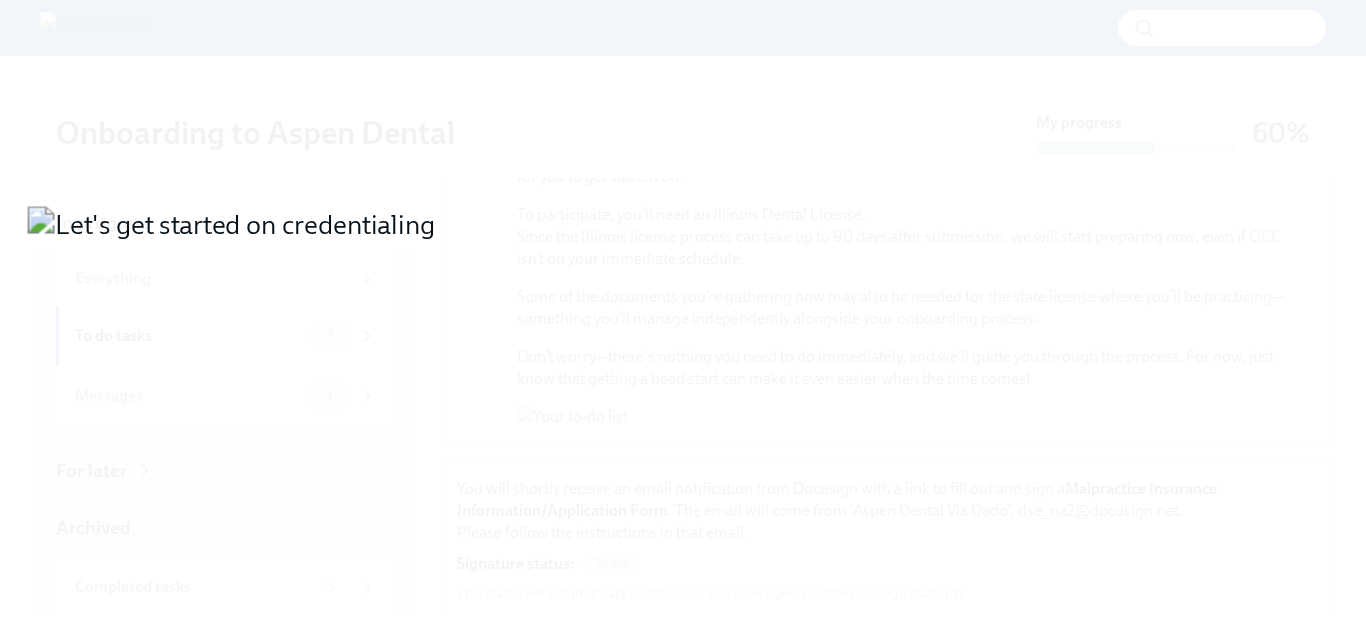 type 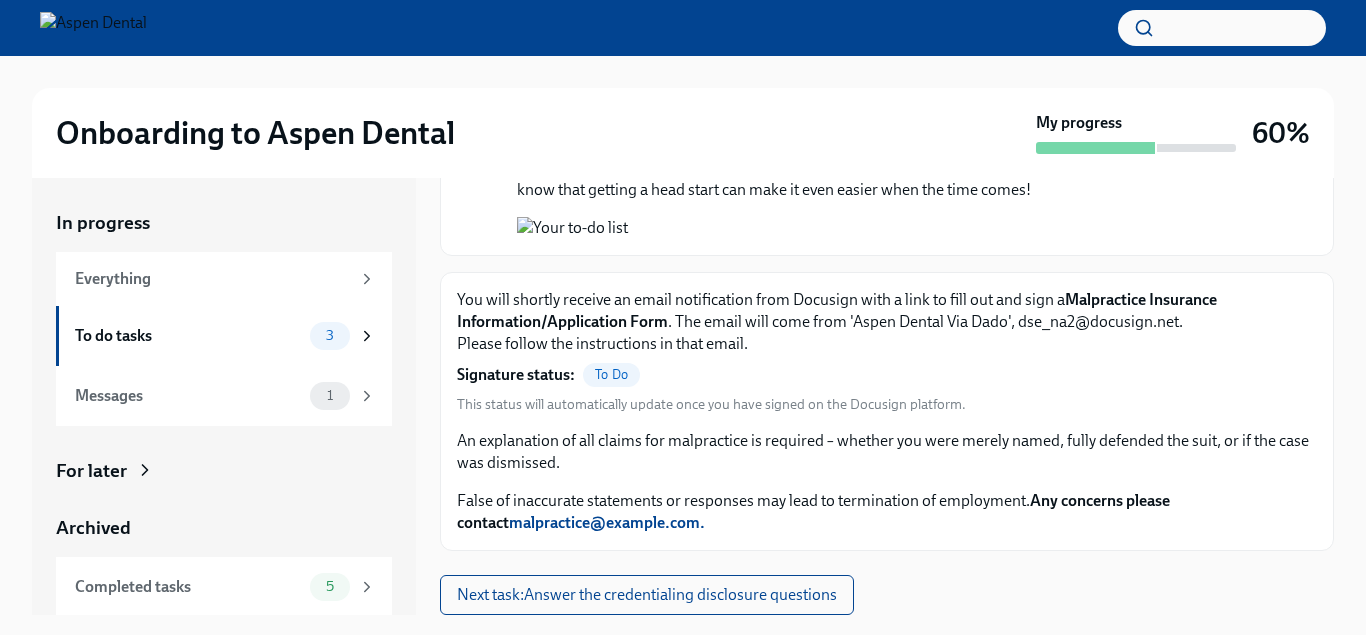 scroll, scrollTop: 1859, scrollLeft: 0, axis: vertical 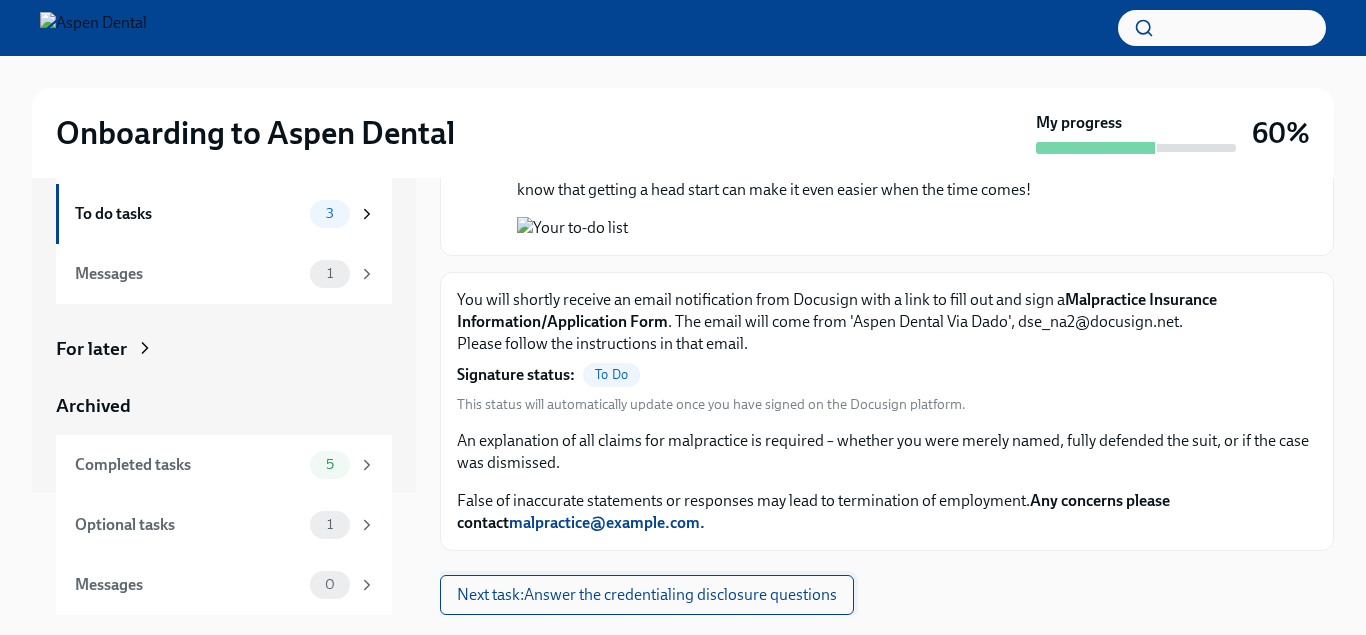 click on "Next task :  Answer the credentialing disclosure questions" at bounding box center [647, 595] 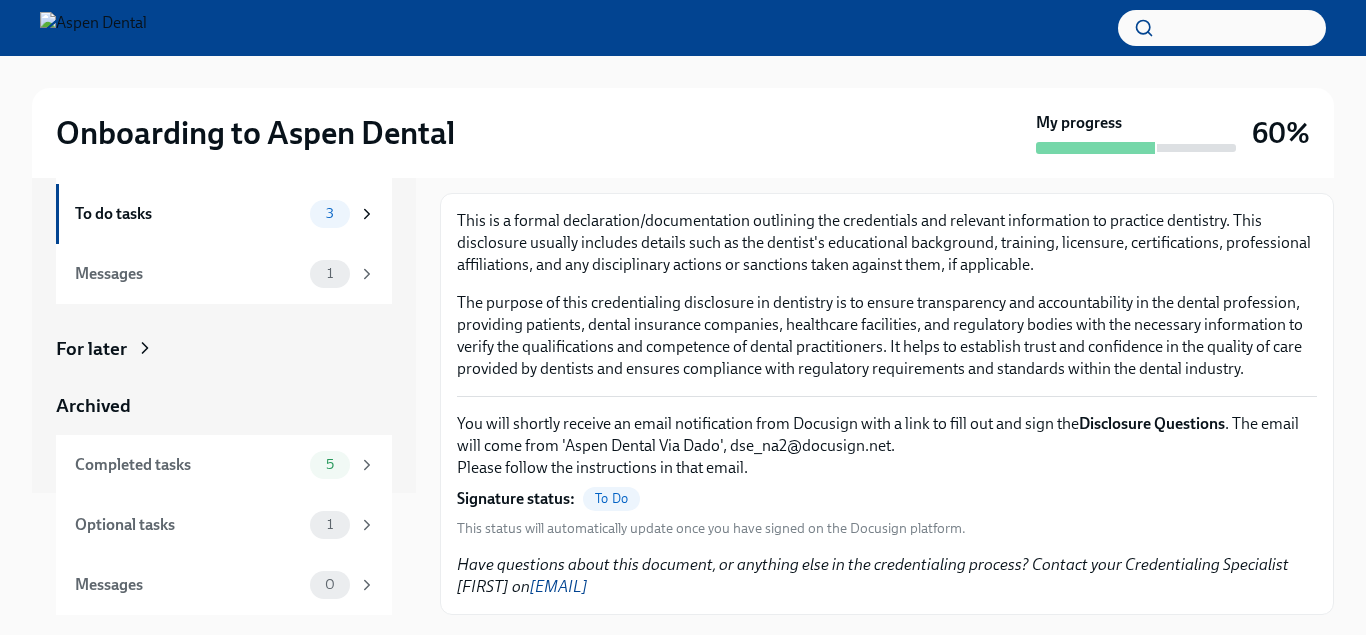 scroll, scrollTop: 0, scrollLeft: 0, axis: both 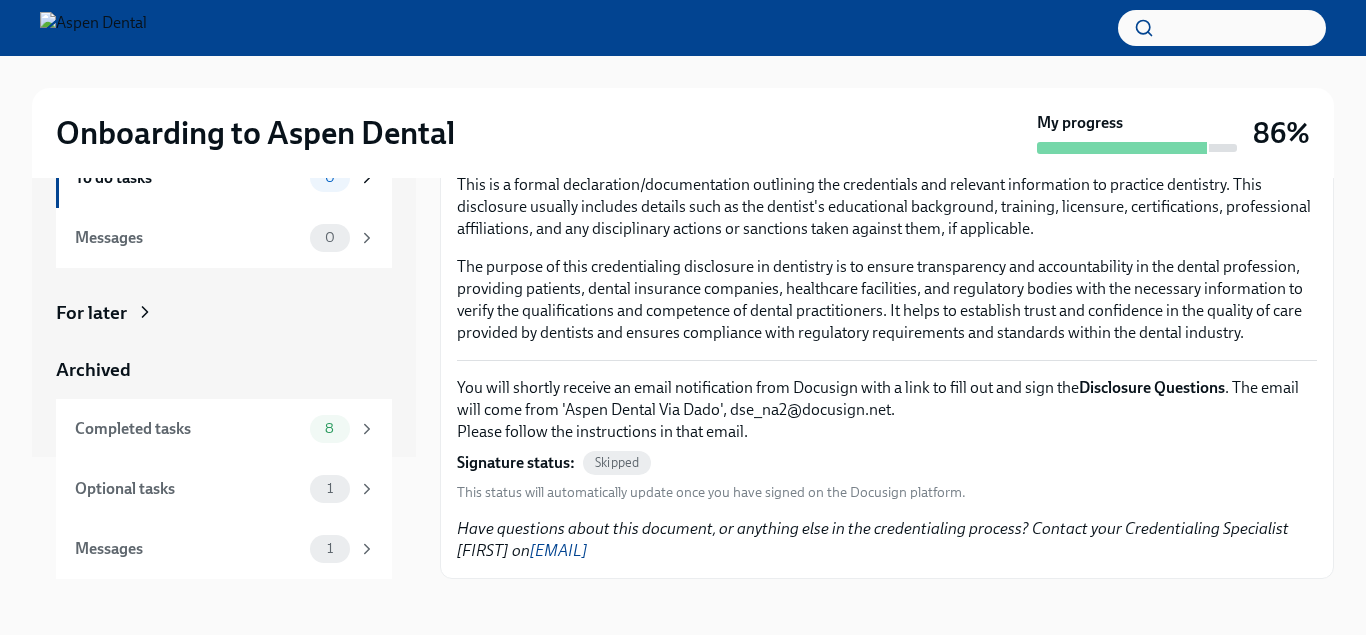 click on "This status will automatically update once you have signed on the Docusign platform." at bounding box center [711, 492] 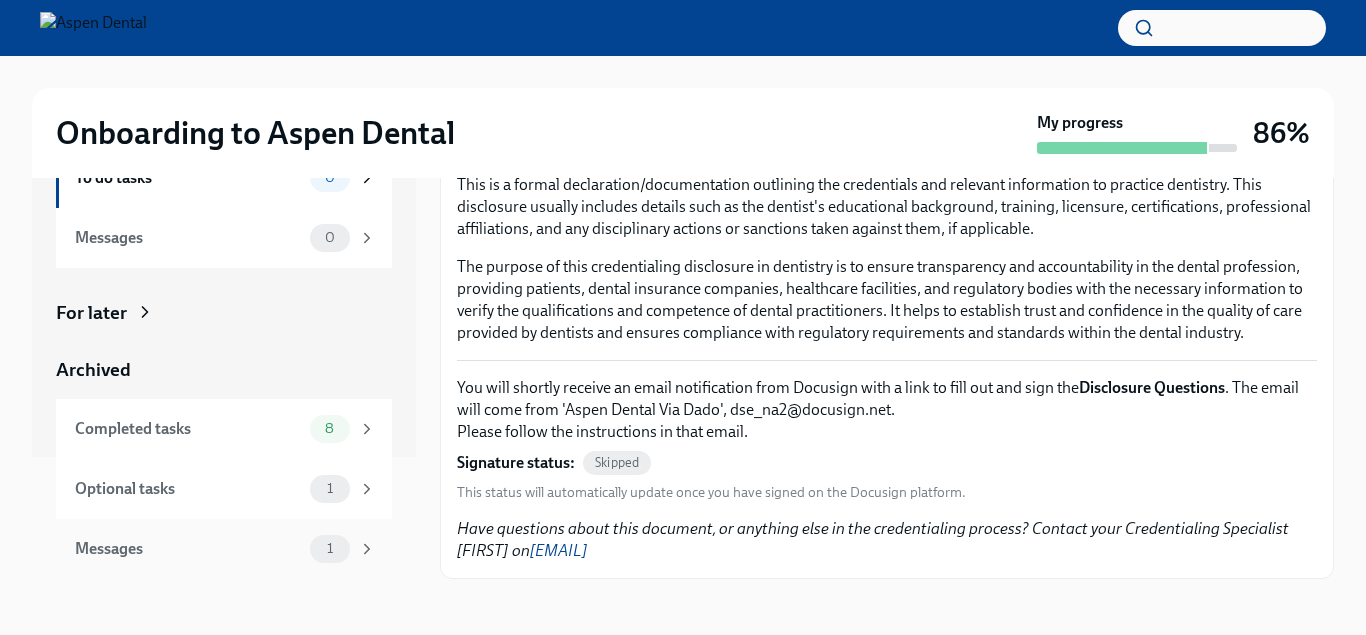 click on "Messages" at bounding box center (188, 549) 